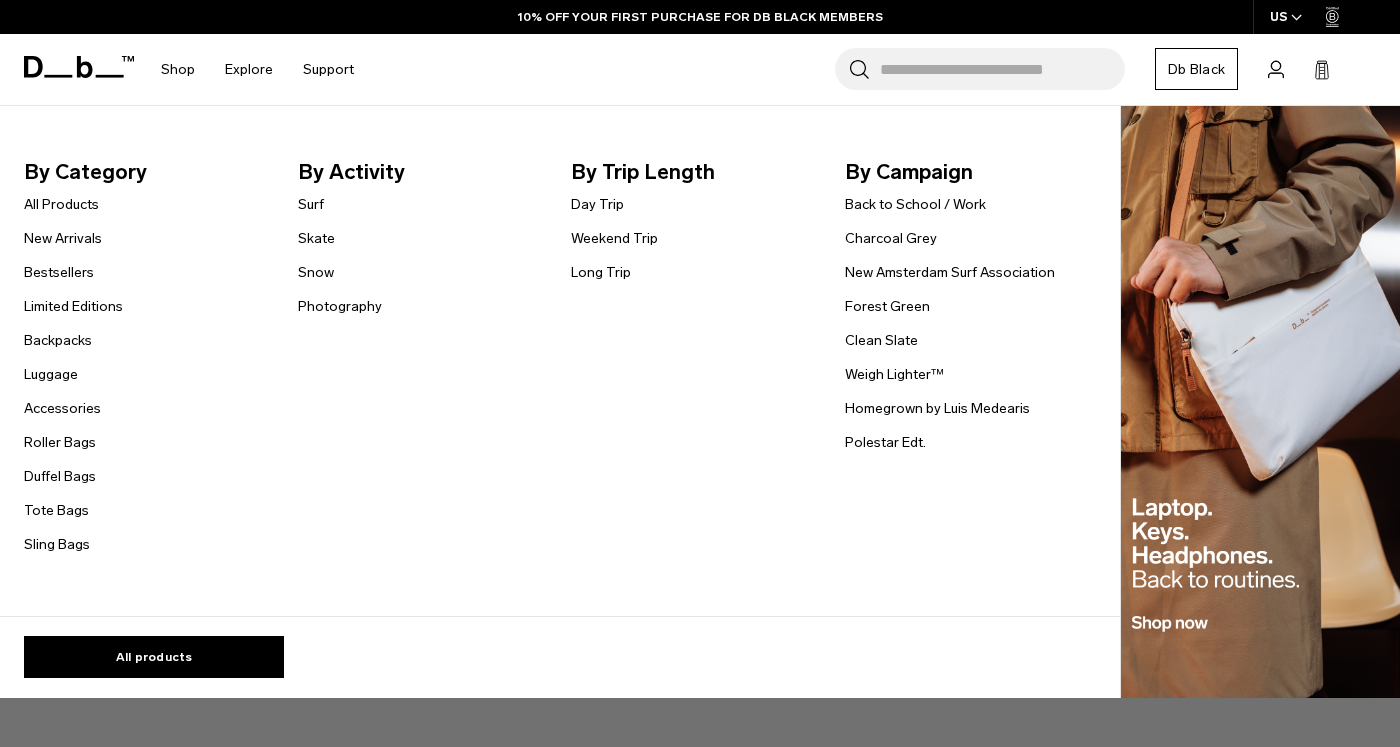 scroll, scrollTop: 0, scrollLeft: 0, axis: both 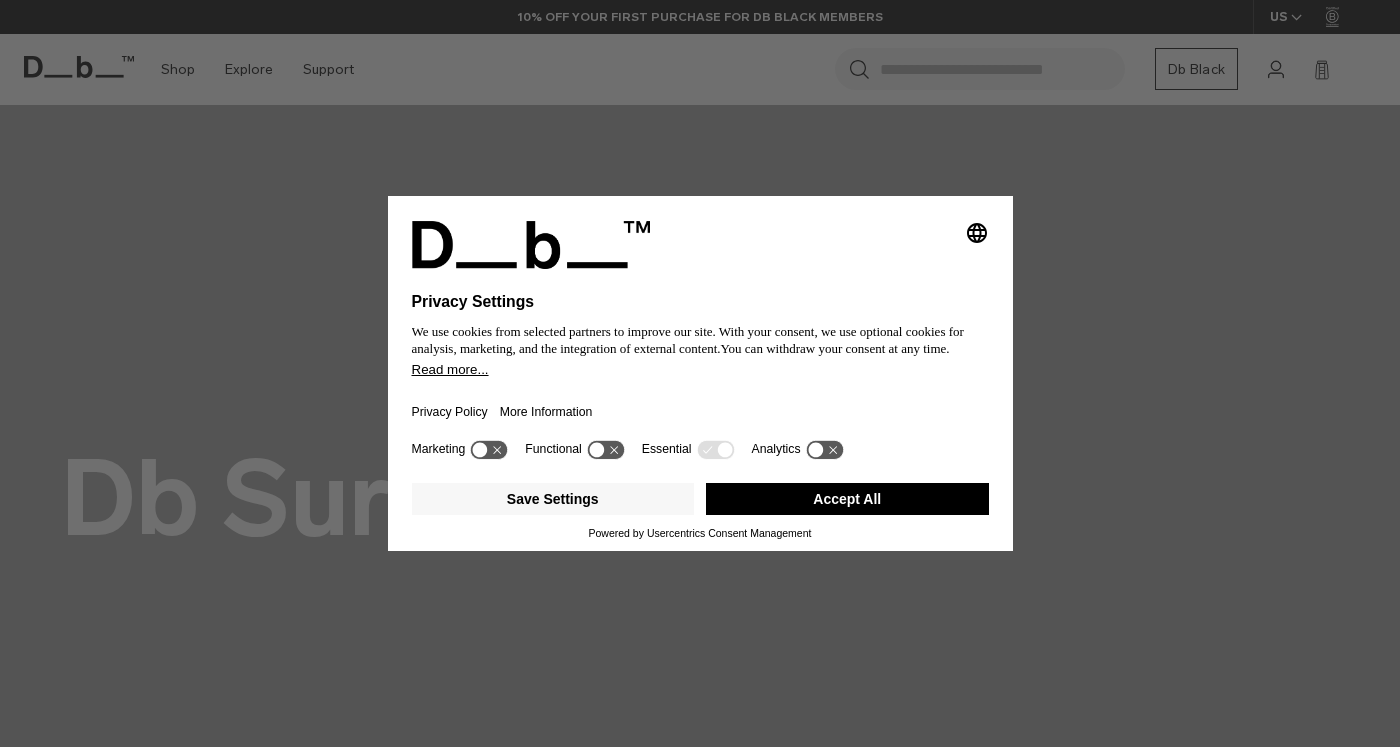 click on "Accept All" at bounding box center [847, 499] 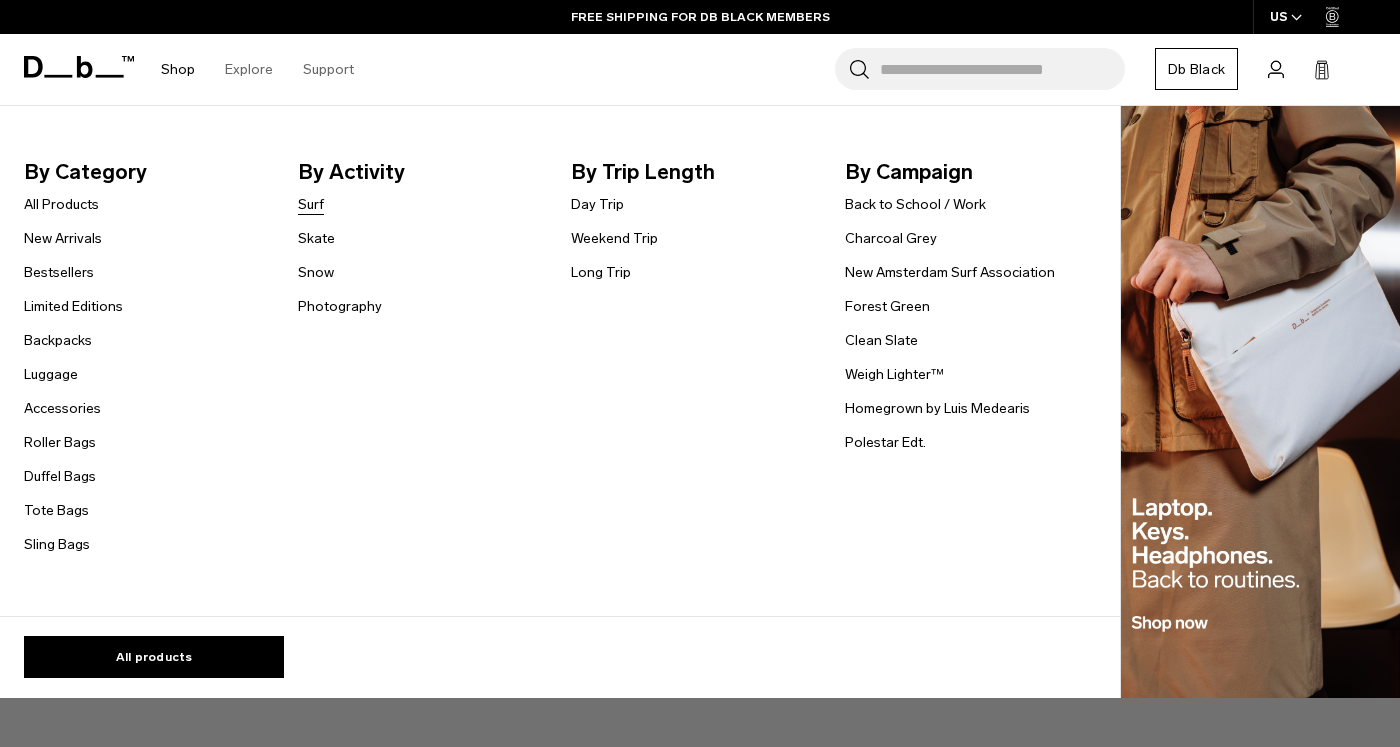 click on "Surf" at bounding box center [311, 204] 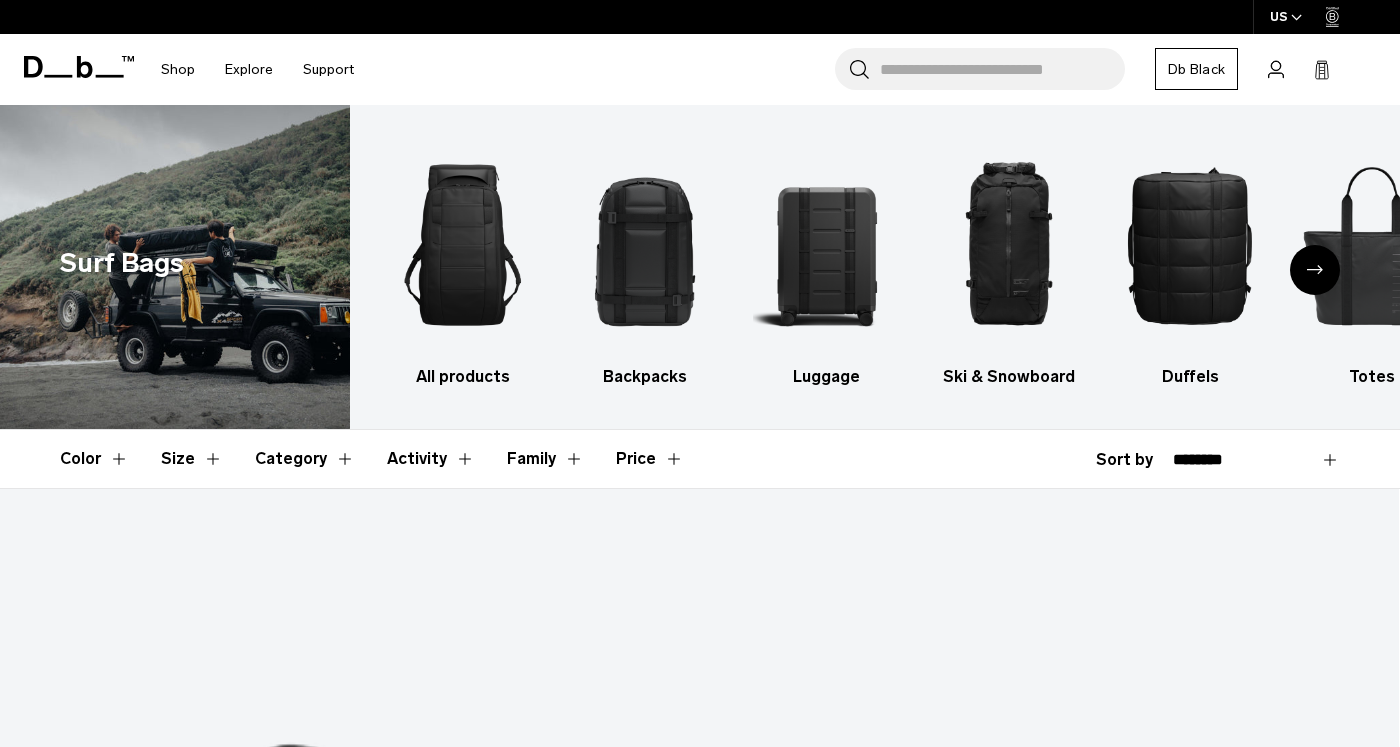 scroll, scrollTop: 0, scrollLeft: 0, axis: both 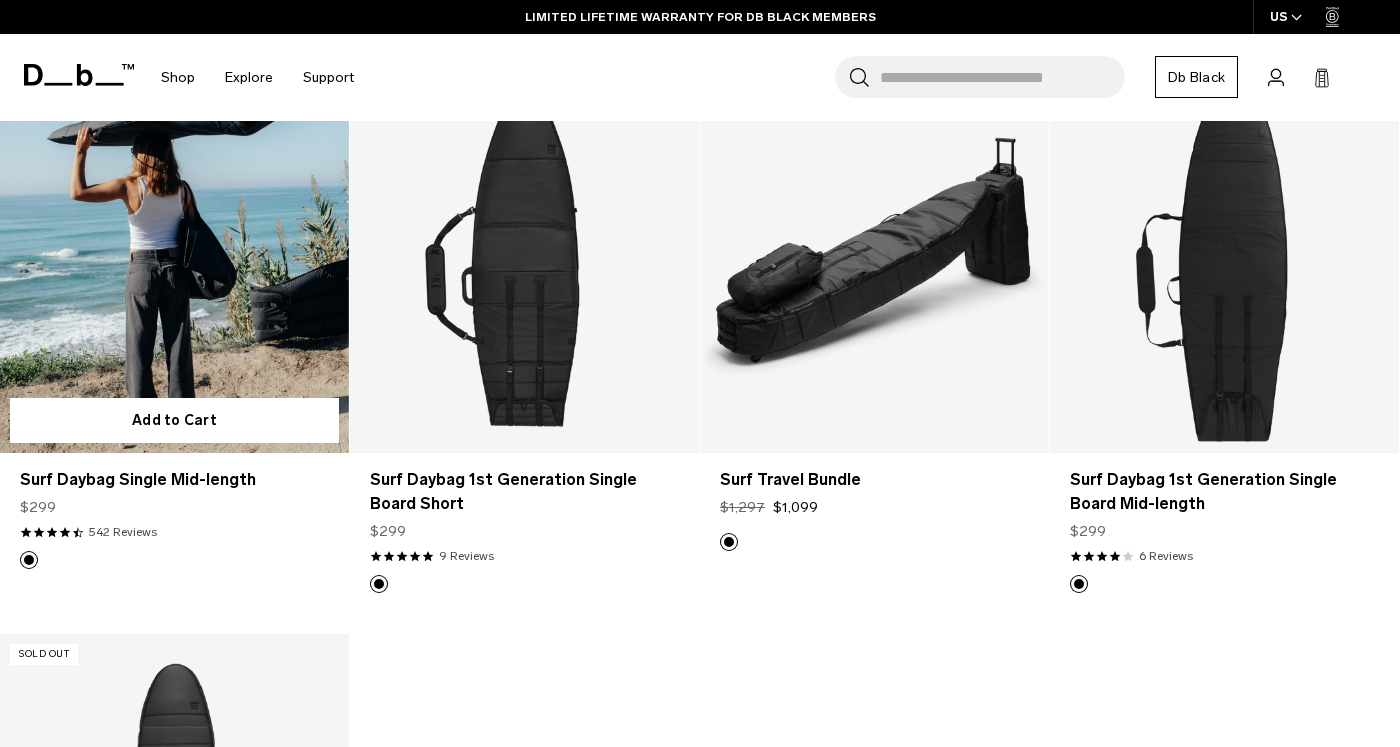 click at bounding box center [174, 259] 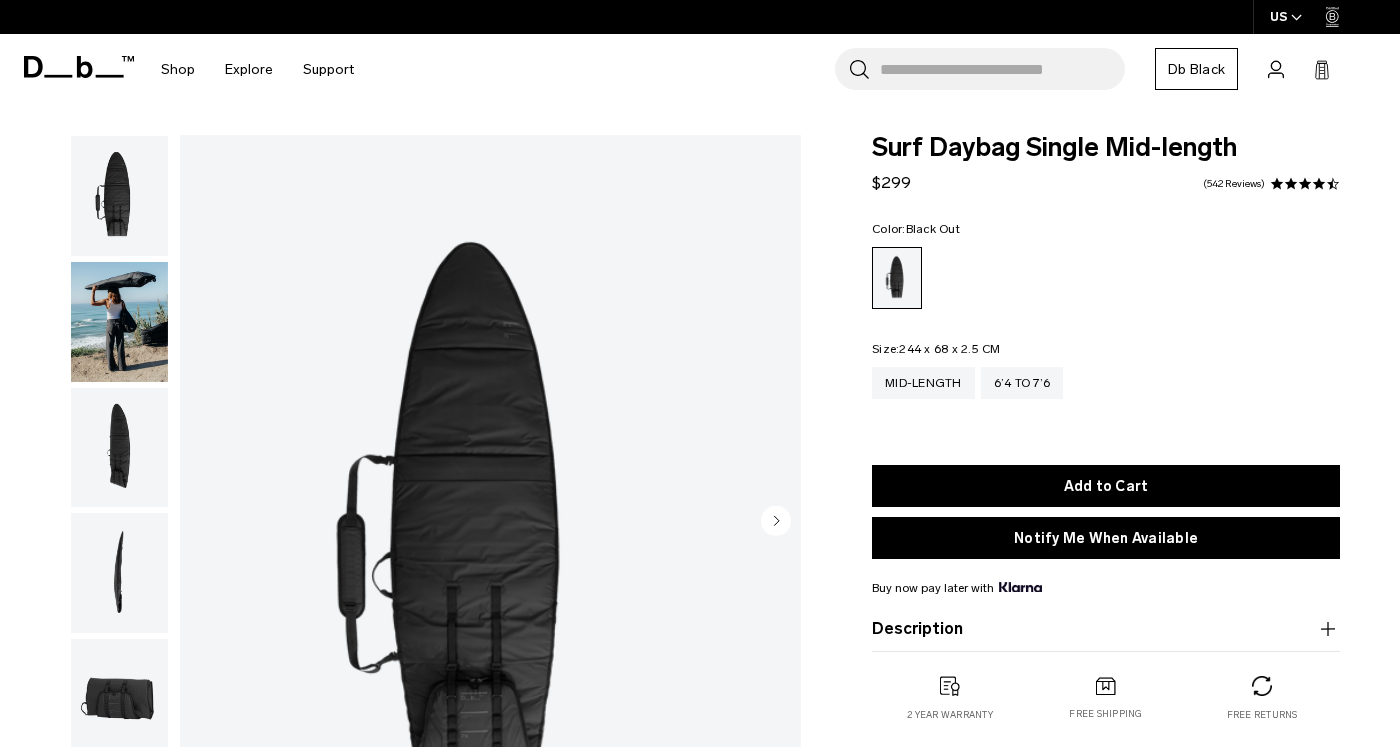 scroll, scrollTop: 435, scrollLeft: 0, axis: vertical 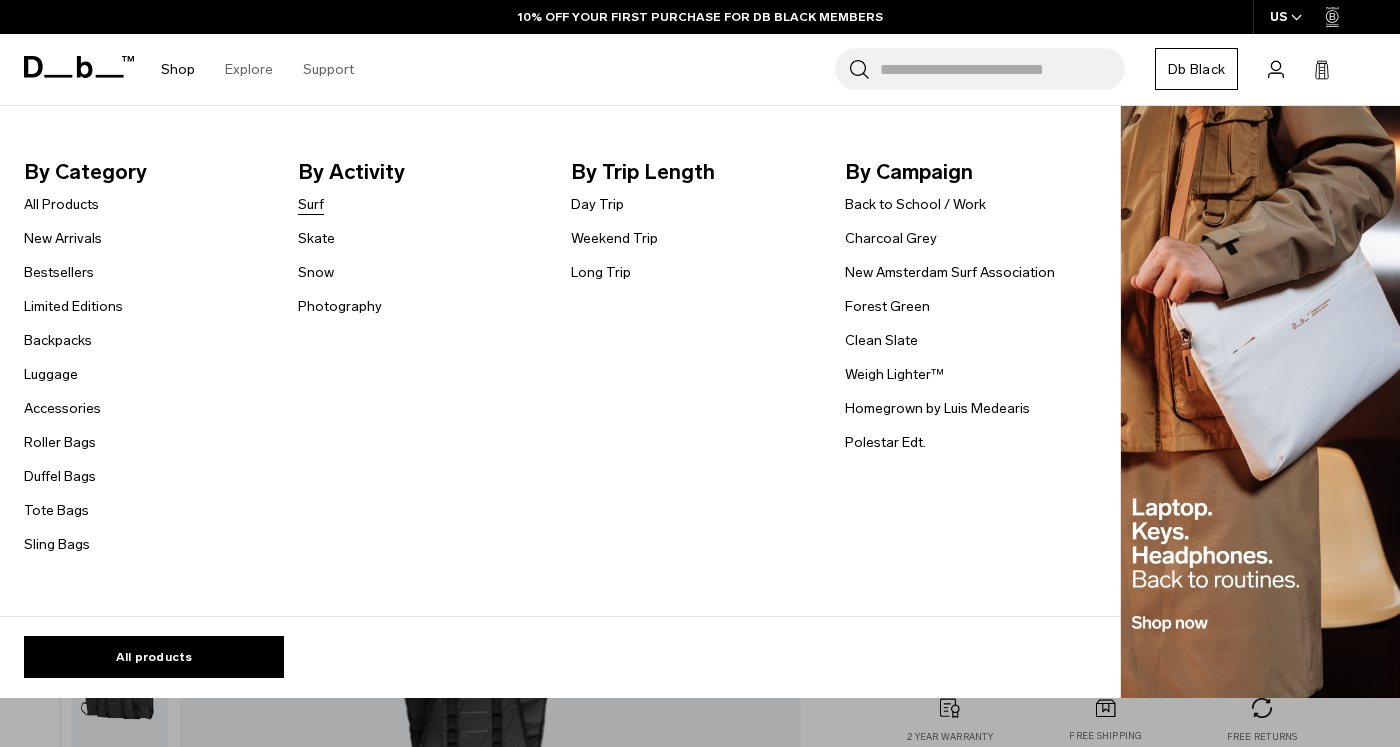 click on "Surf" at bounding box center (311, 204) 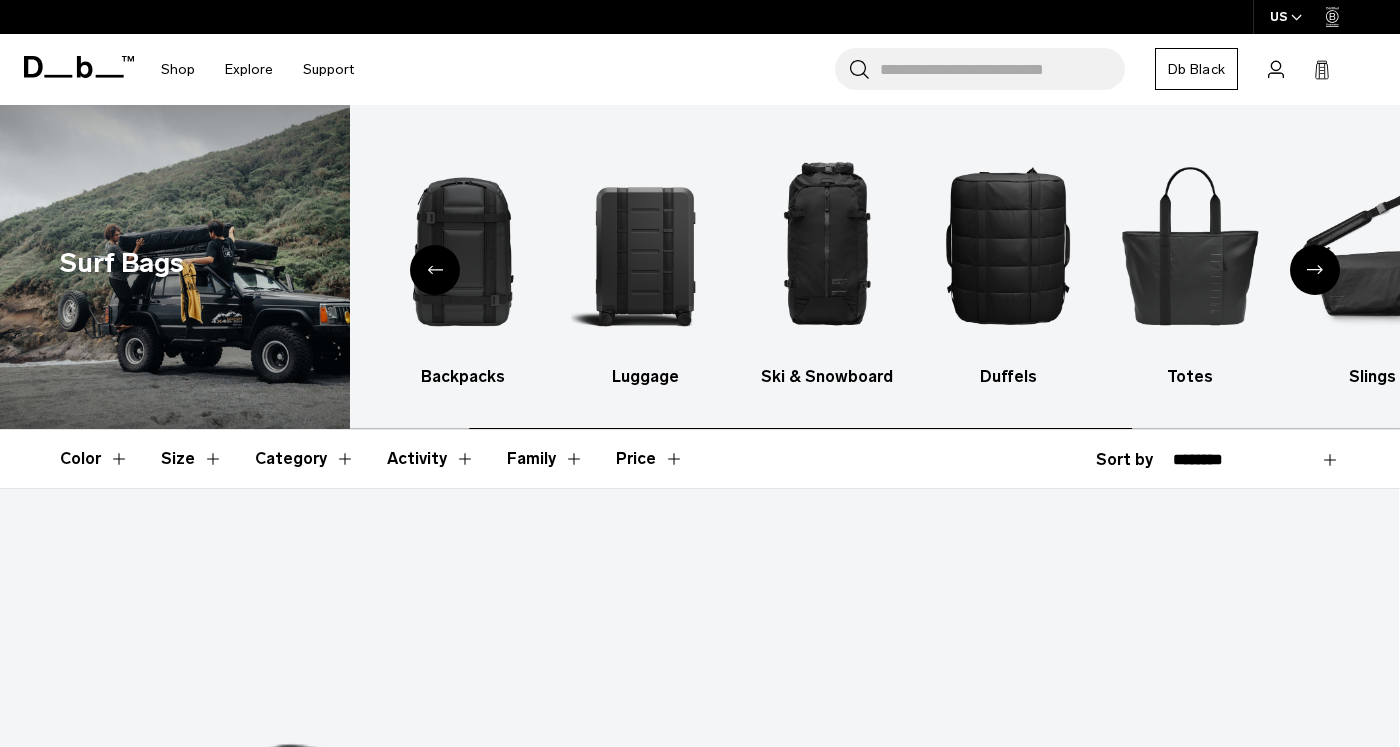scroll, scrollTop: 0, scrollLeft: 0, axis: both 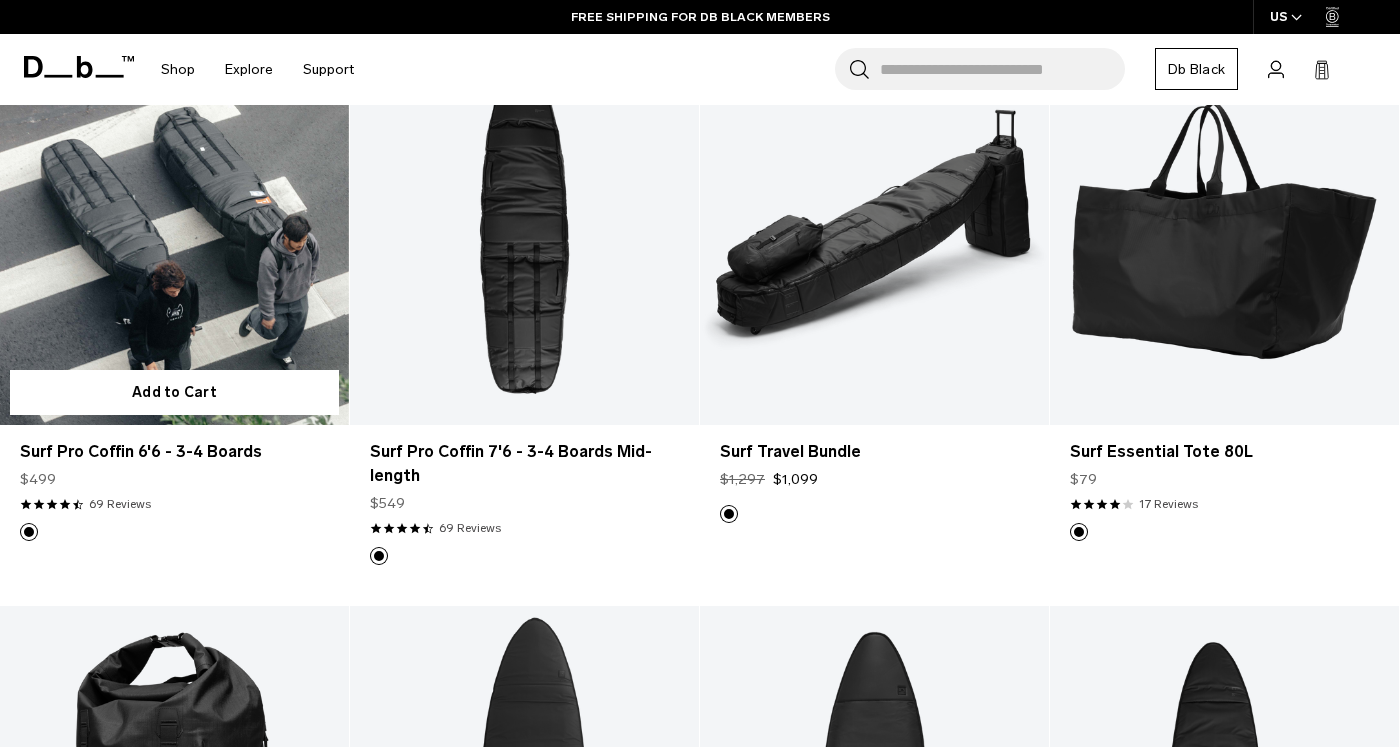 click at bounding box center [174, 231] 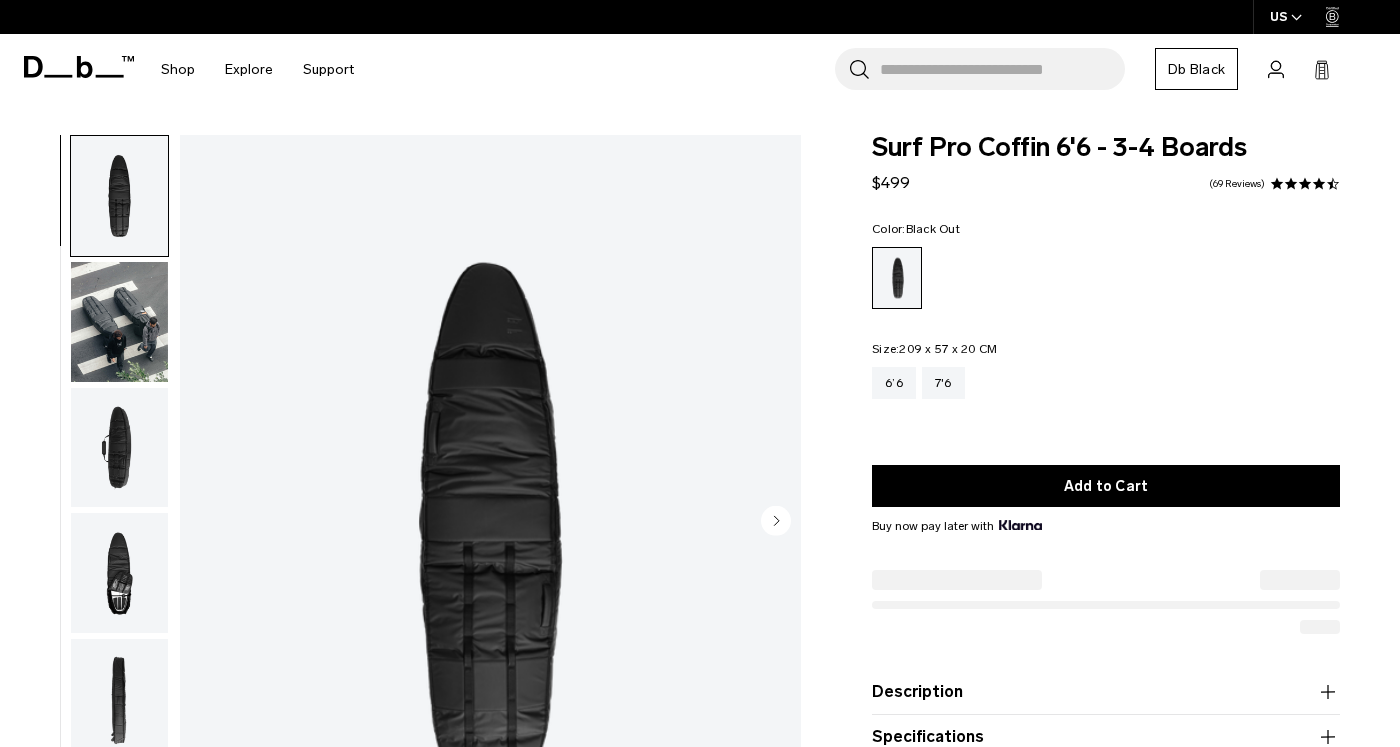 scroll, scrollTop: 0, scrollLeft: 0, axis: both 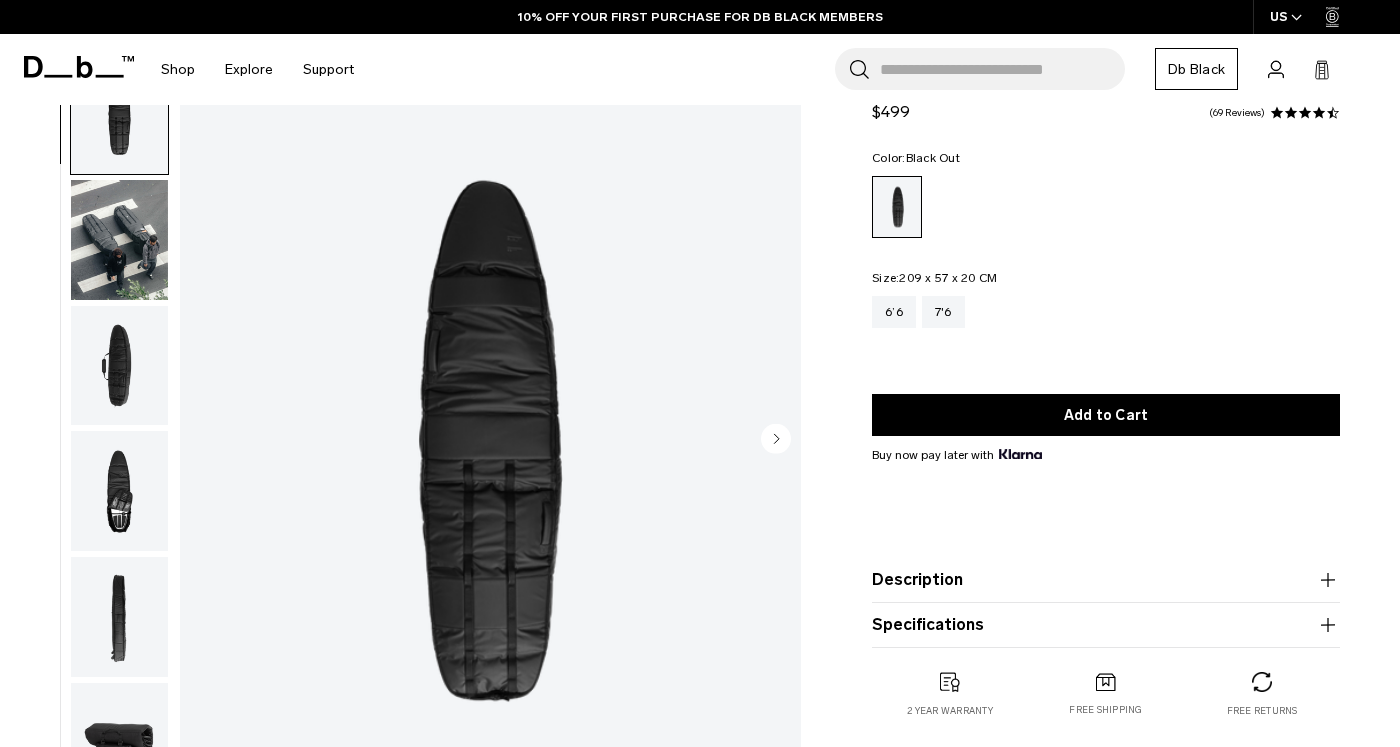 click at bounding box center (490, 441) 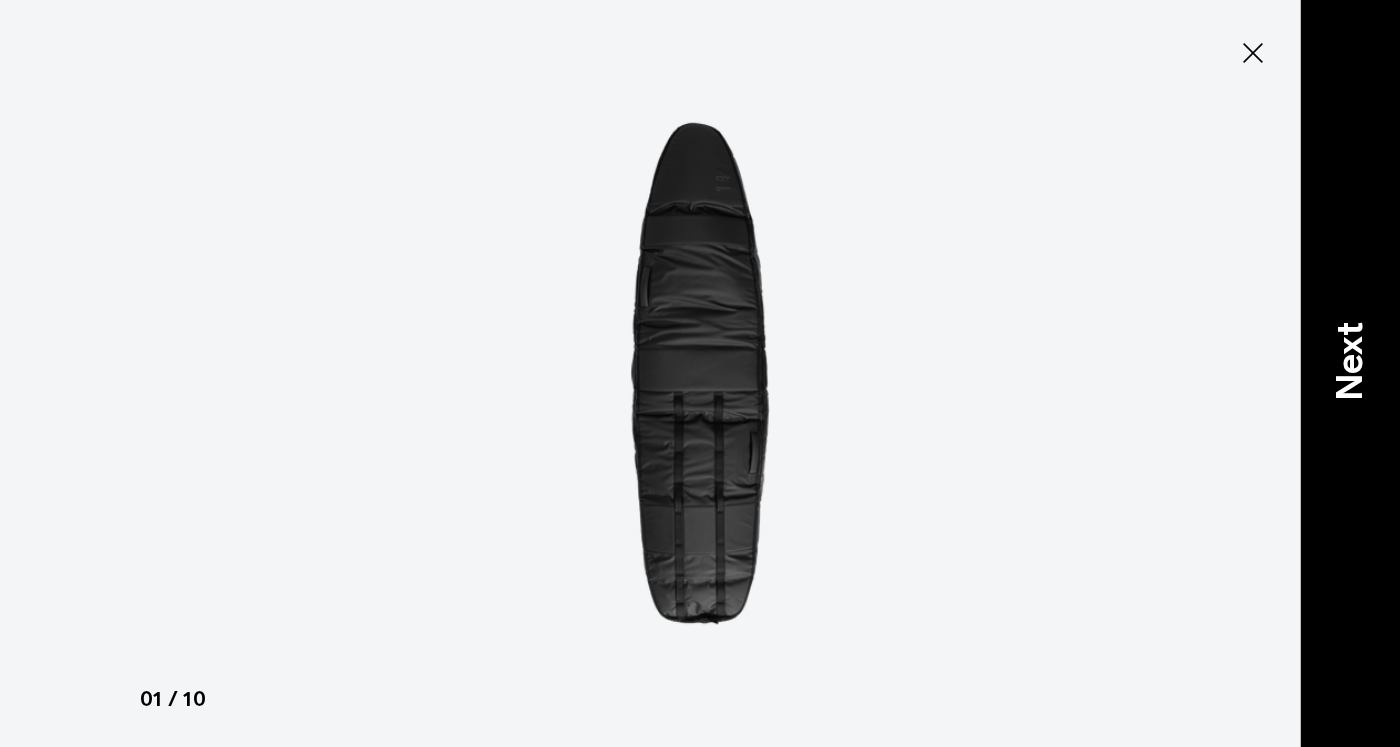 click on "Next" at bounding box center [1350, 361] 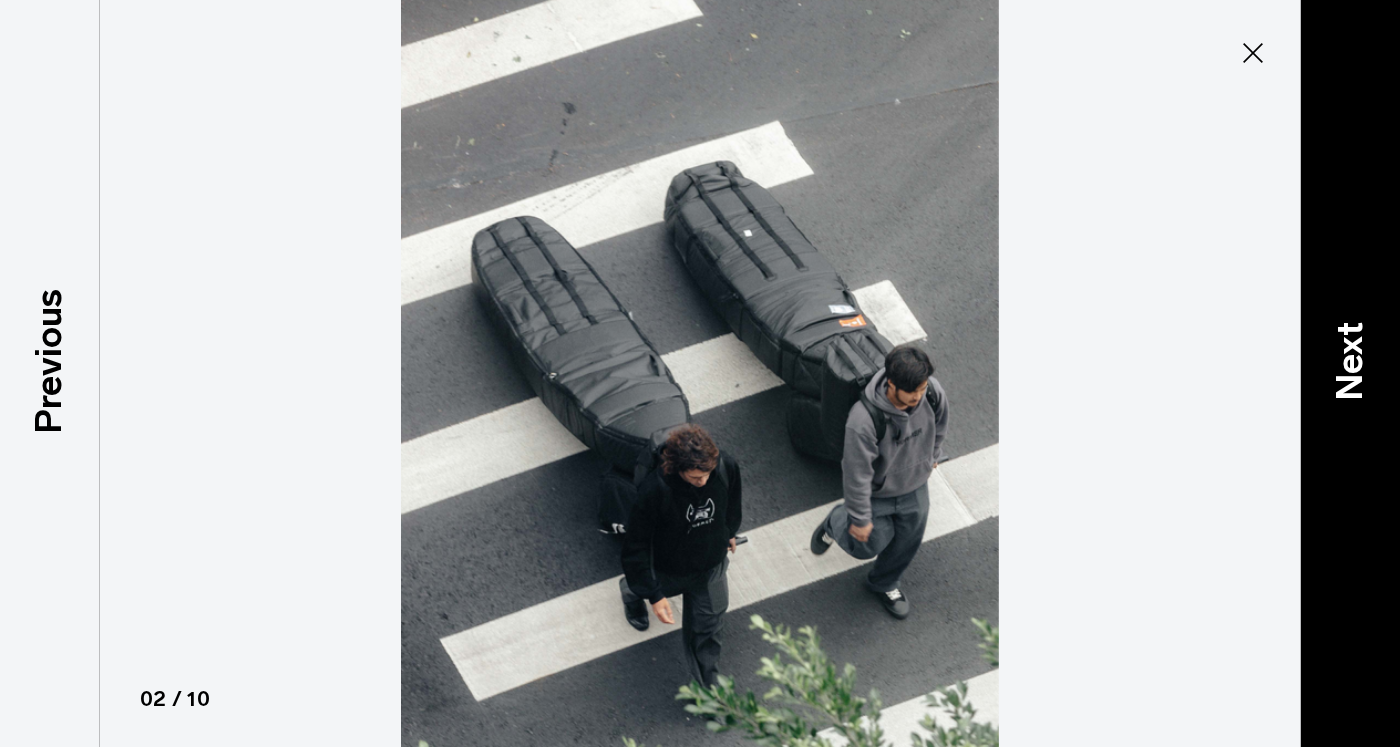 click on "Next" at bounding box center (1350, 361) 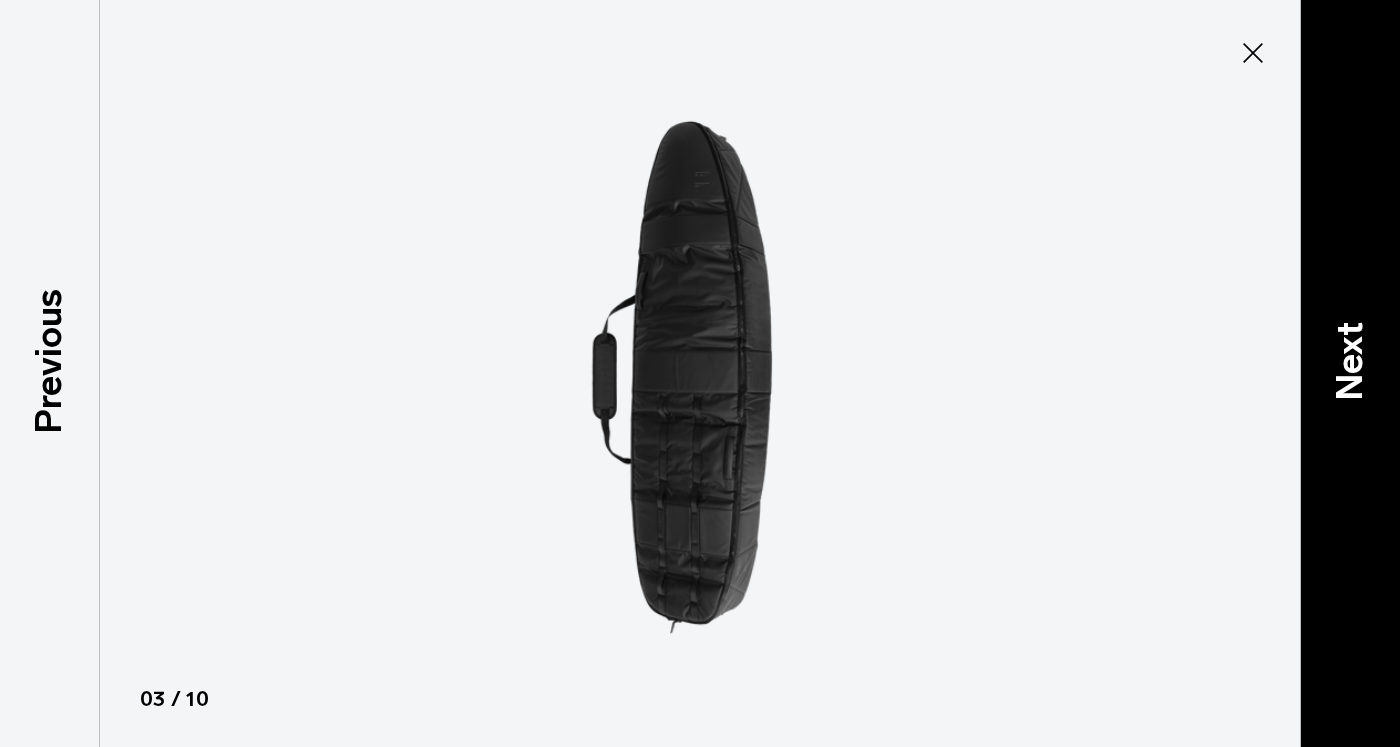click on "Next" at bounding box center [1350, 361] 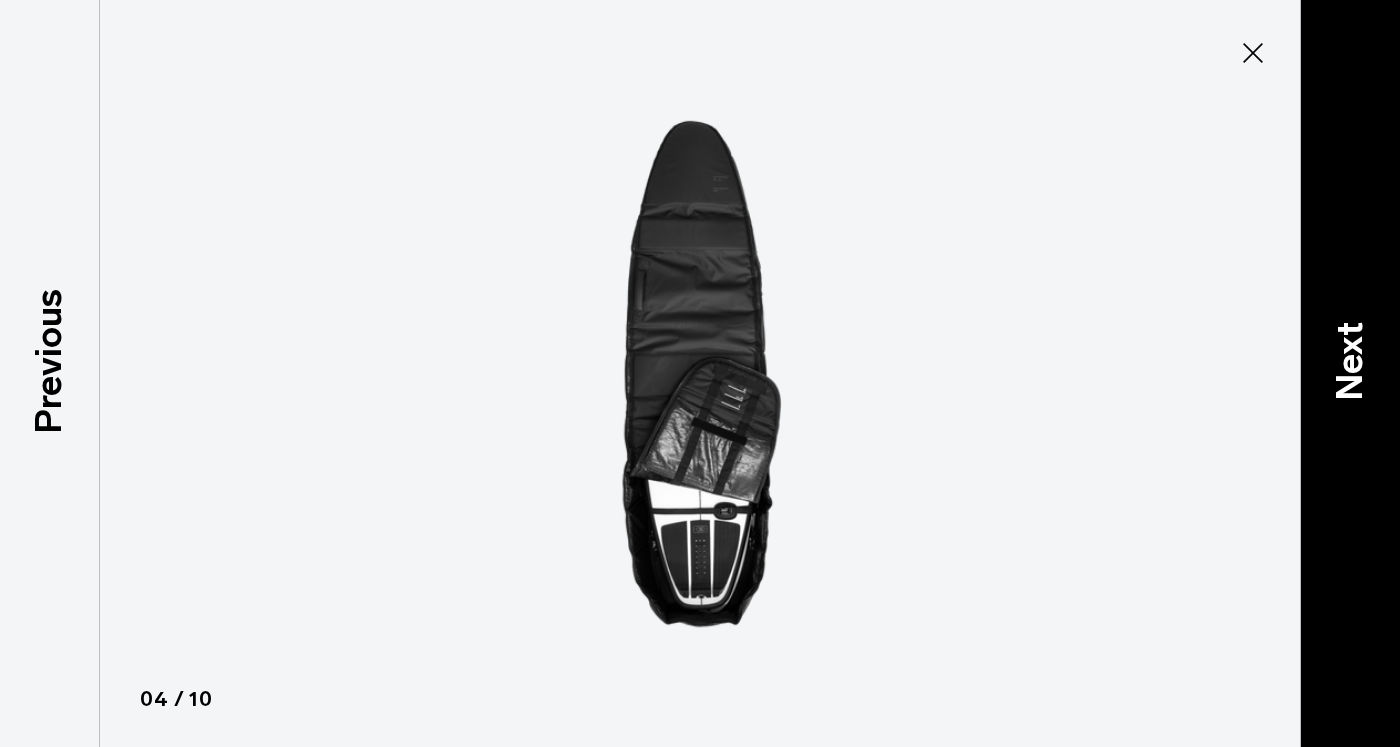 click on "Next" at bounding box center [1350, 361] 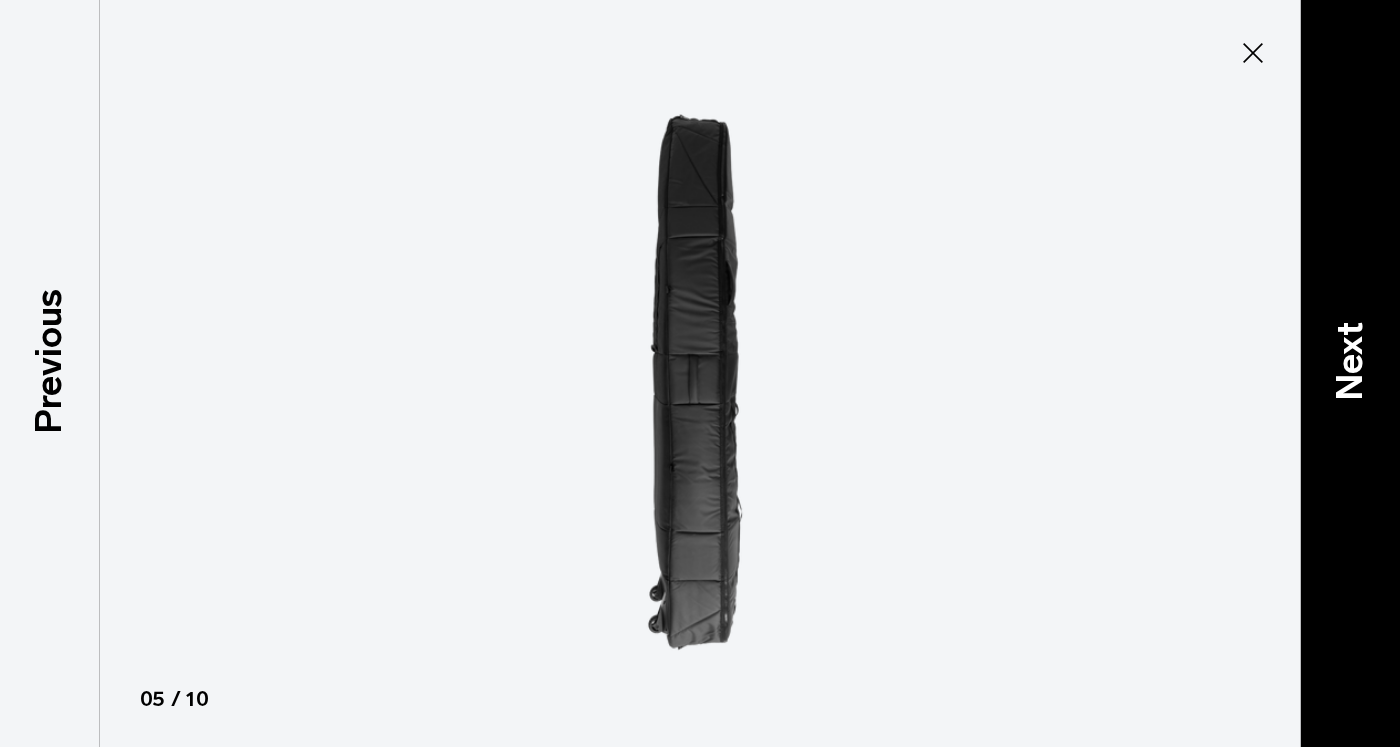 click on "Next" at bounding box center [1350, 361] 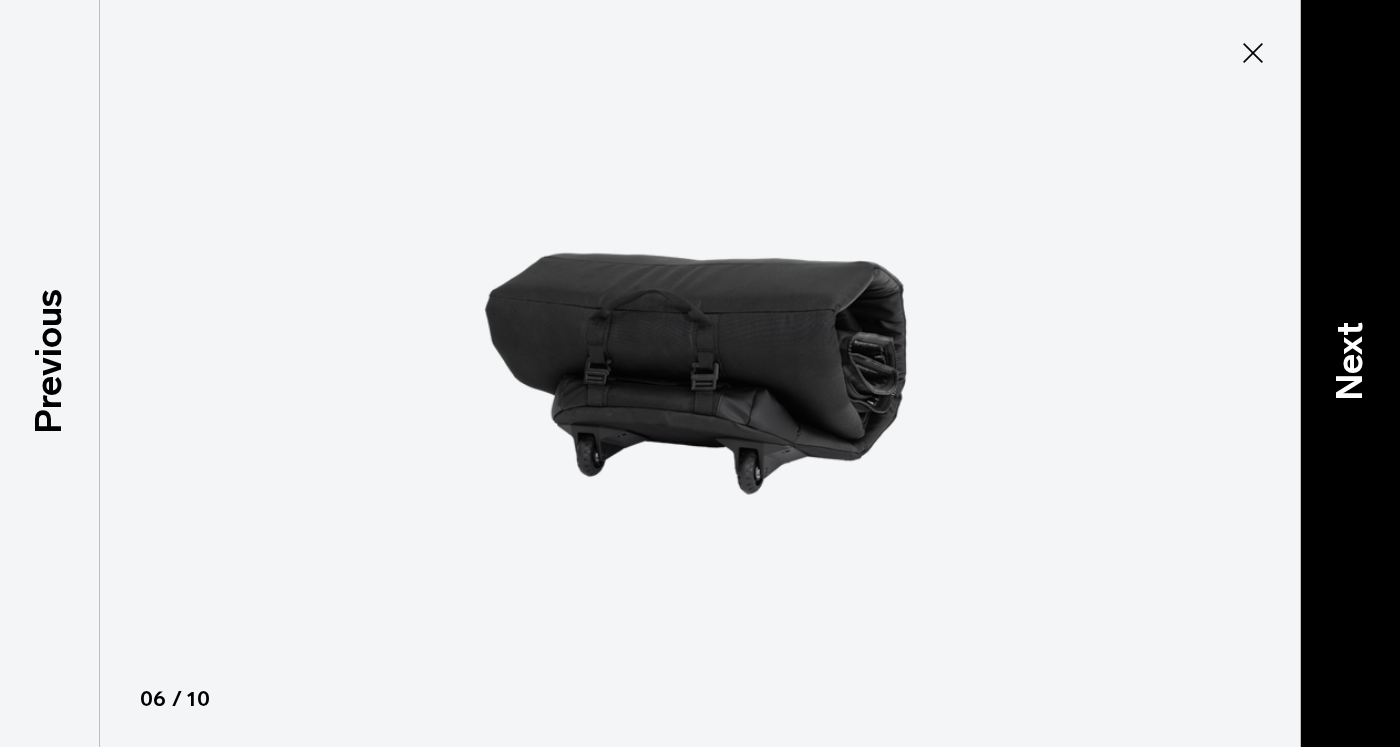 click on "Next" at bounding box center [1350, 361] 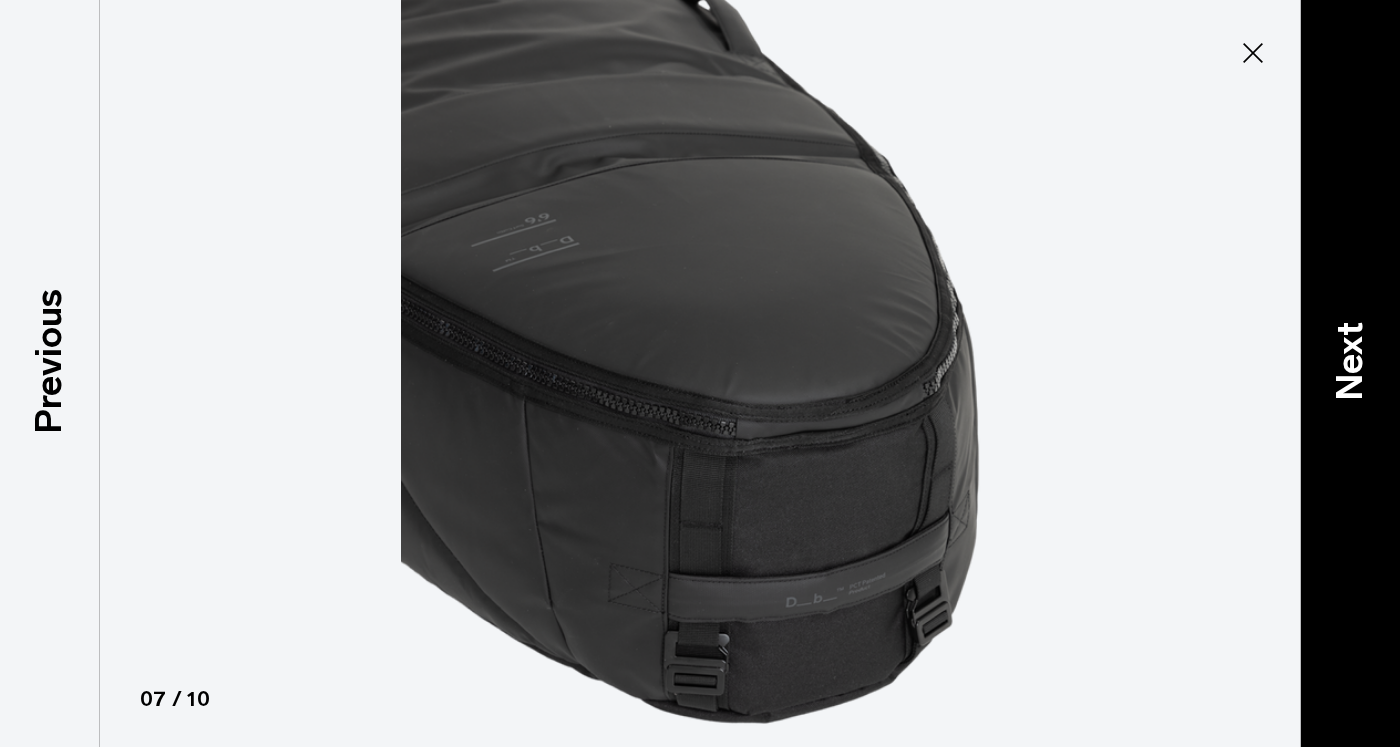 click on "Next" at bounding box center (1350, 361) 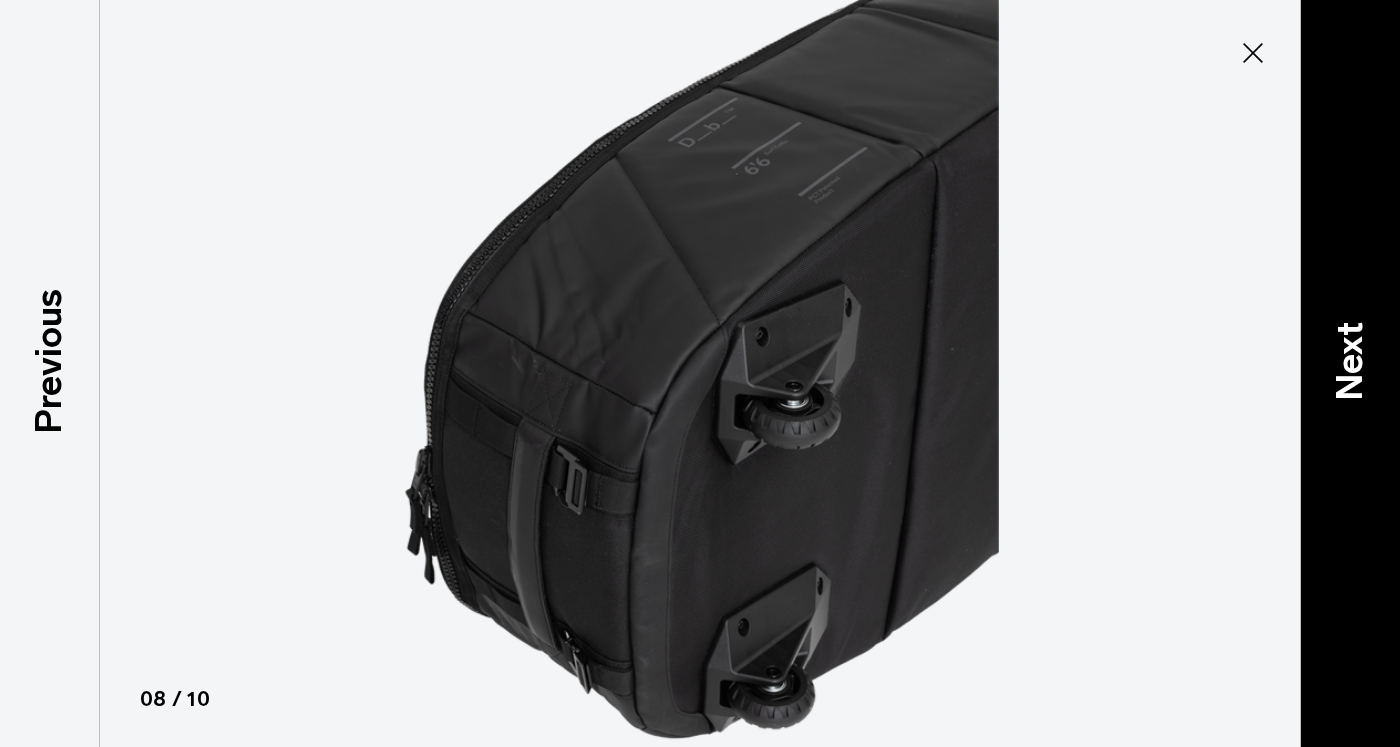 click on "Next" at bounding box center (1350, 361) 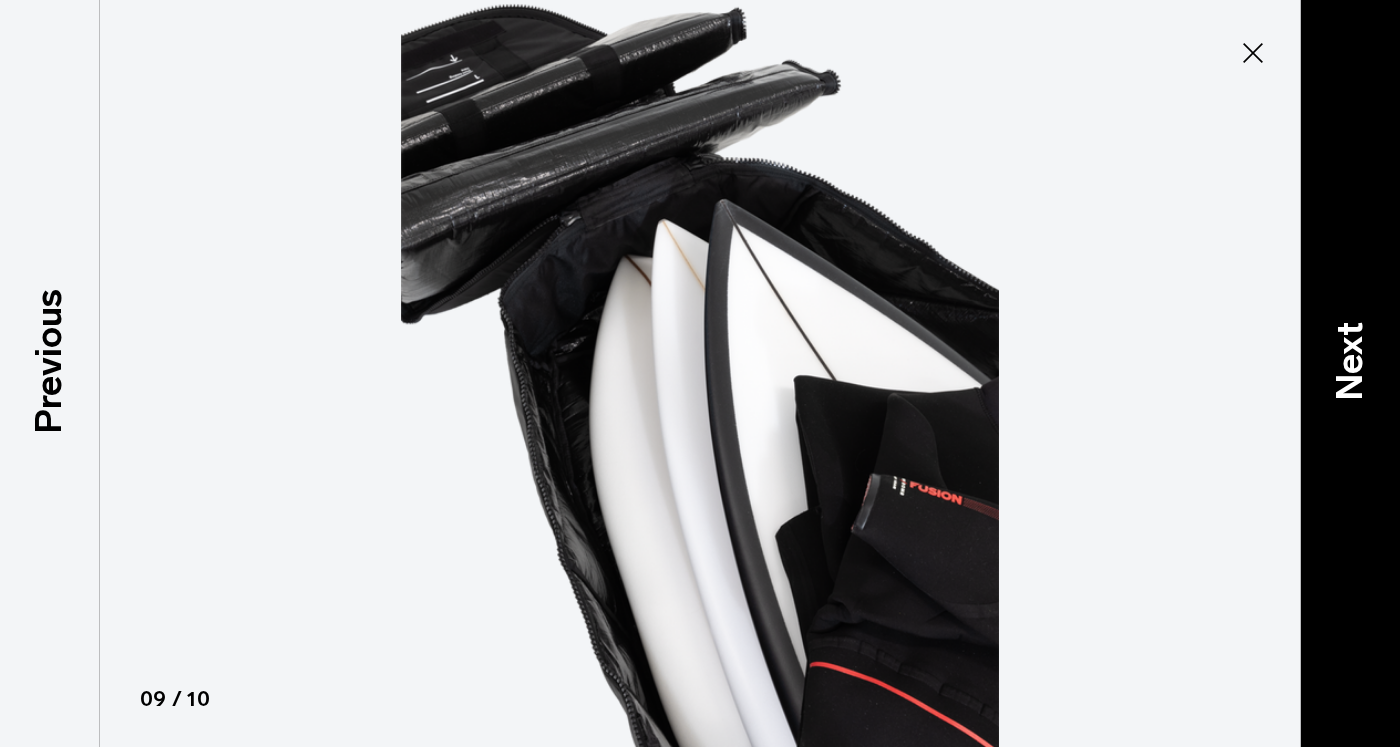 click on "Next" at bounding box center [1350, 361] 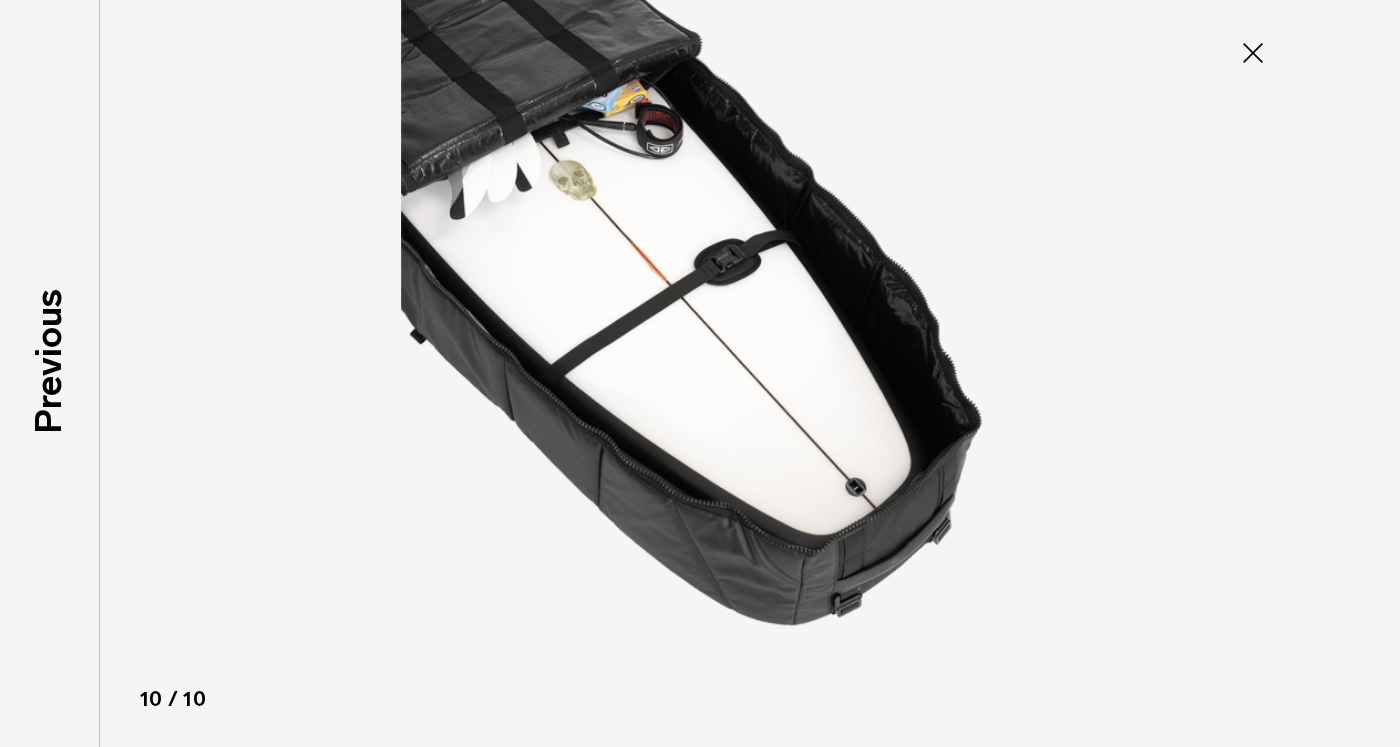 click at bounding box center [700, 373] 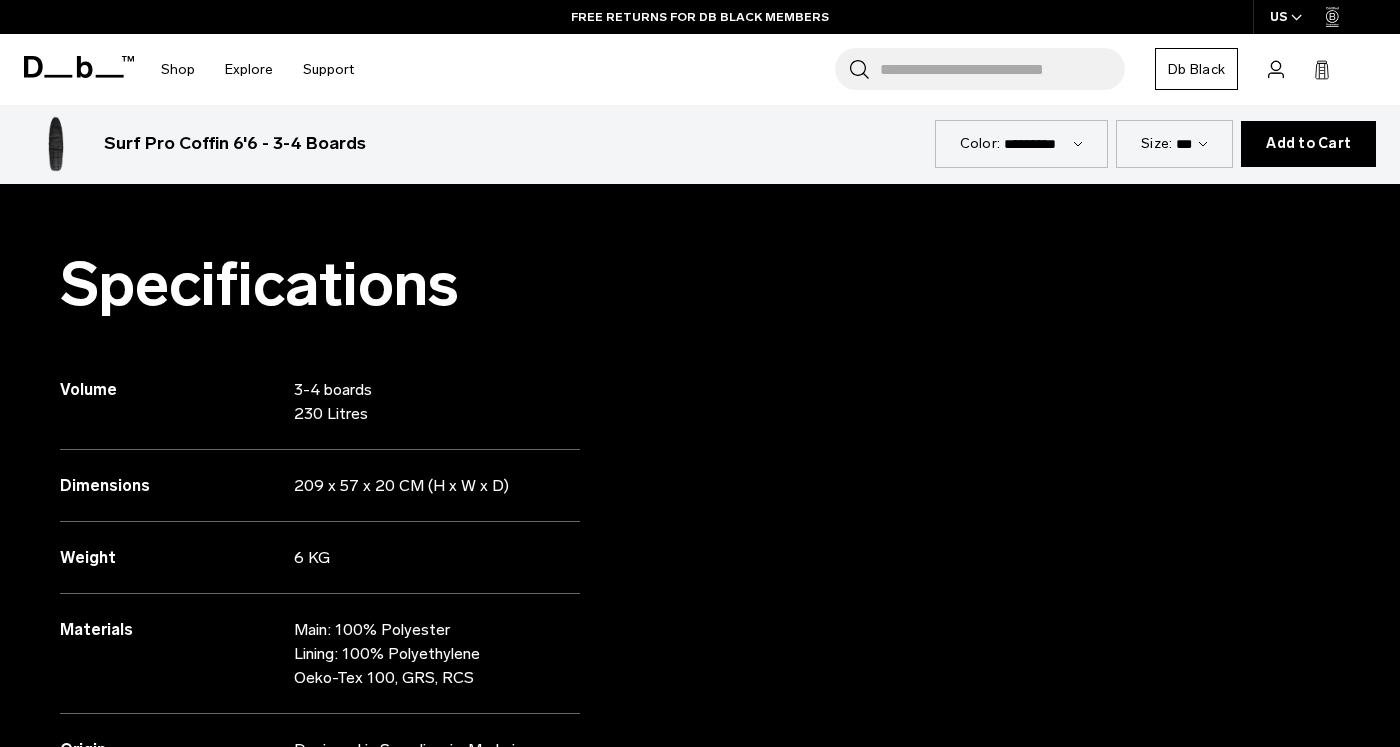 scroll, scrollTop: 1384, scrollLeft: 0, axis: vertical 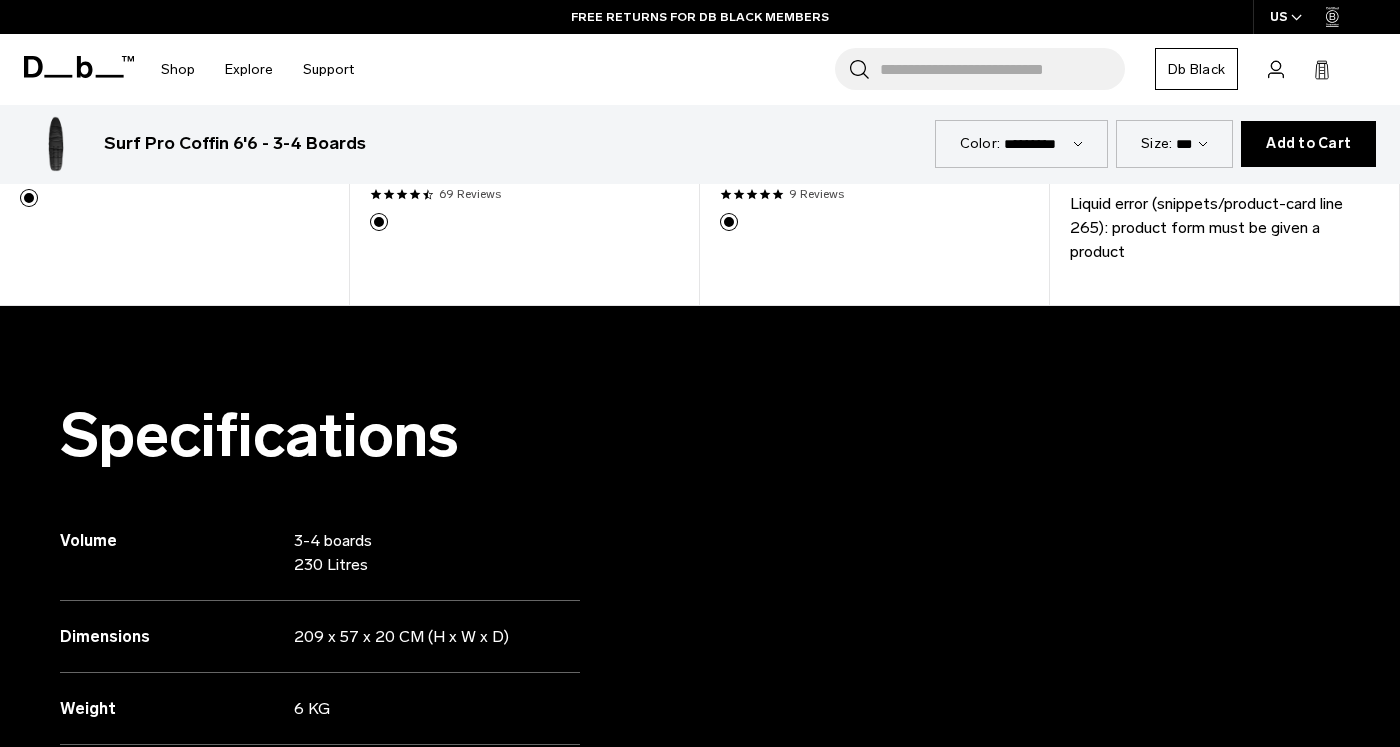 click 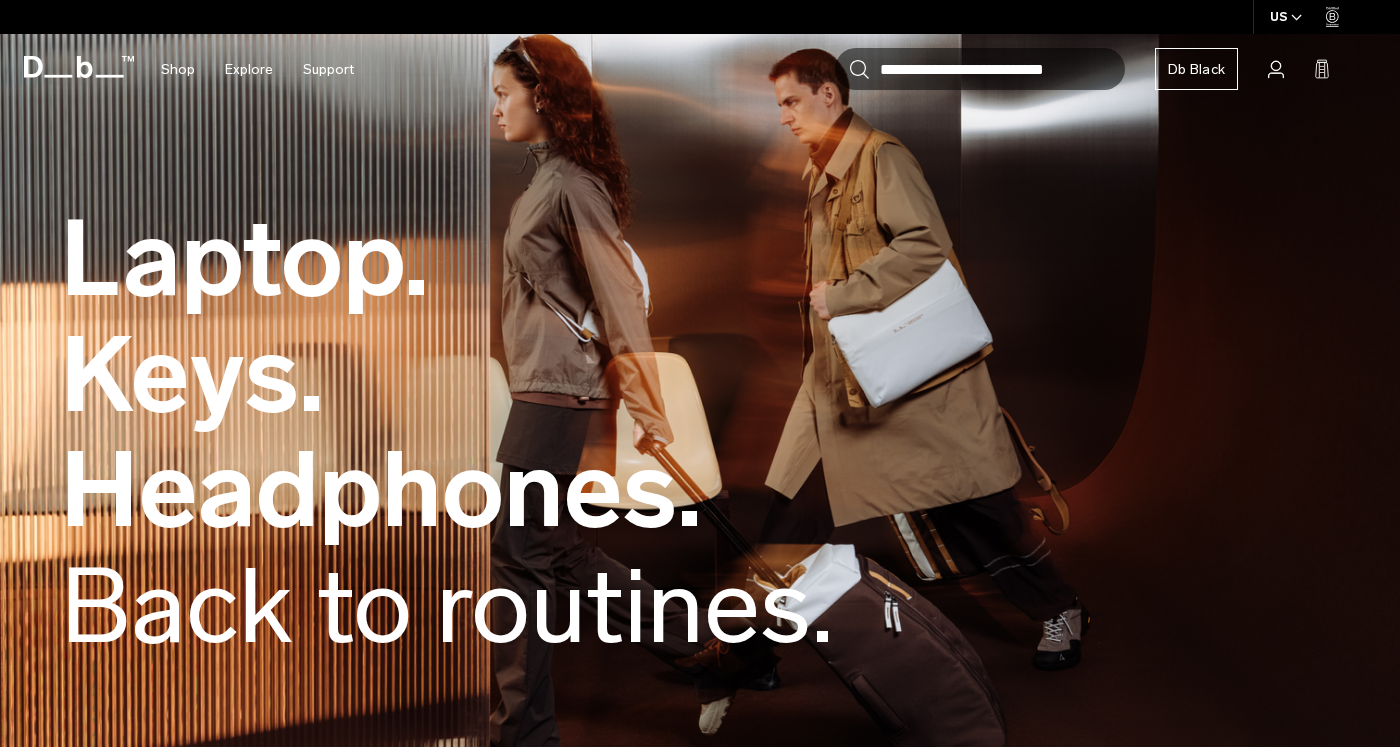 scroll, scrollTop: 0, scrollLeft: 0, axis: both 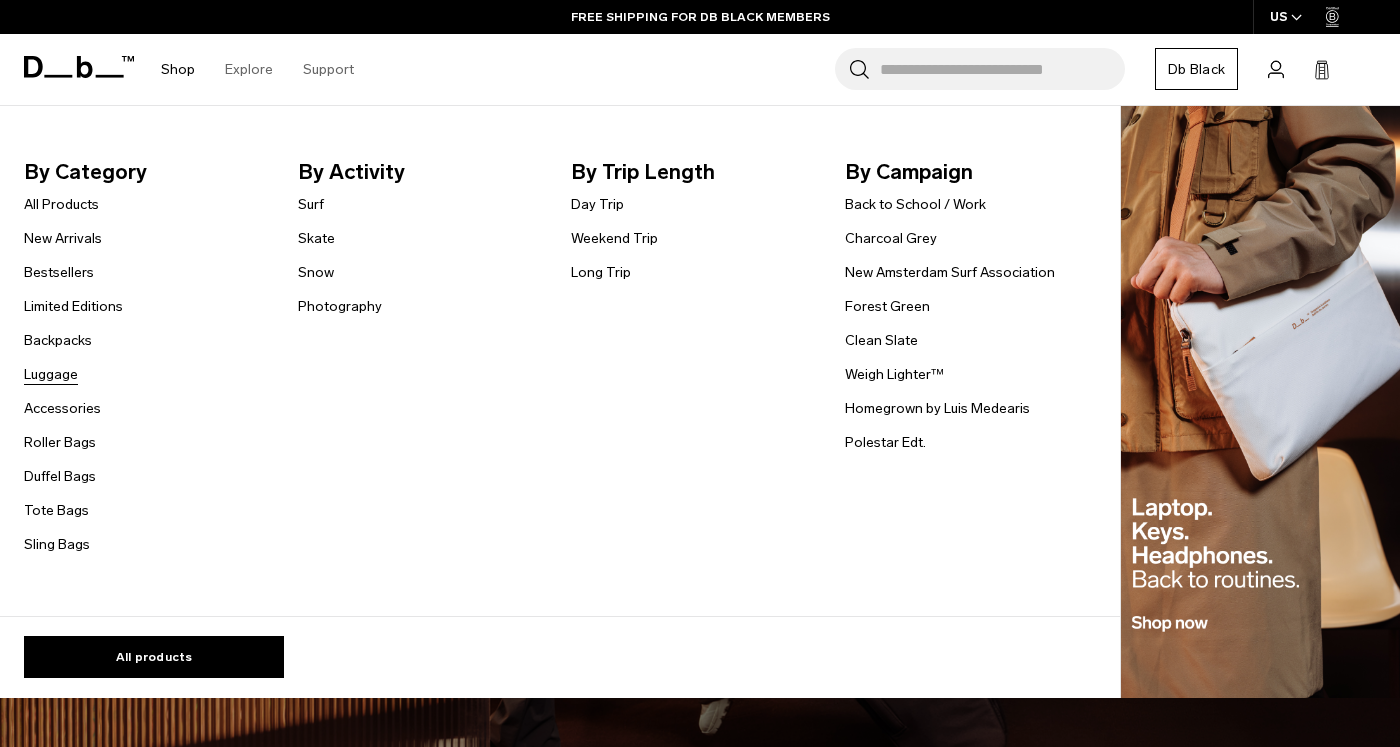 click on "Luggage" at bounding box center (51, 374) 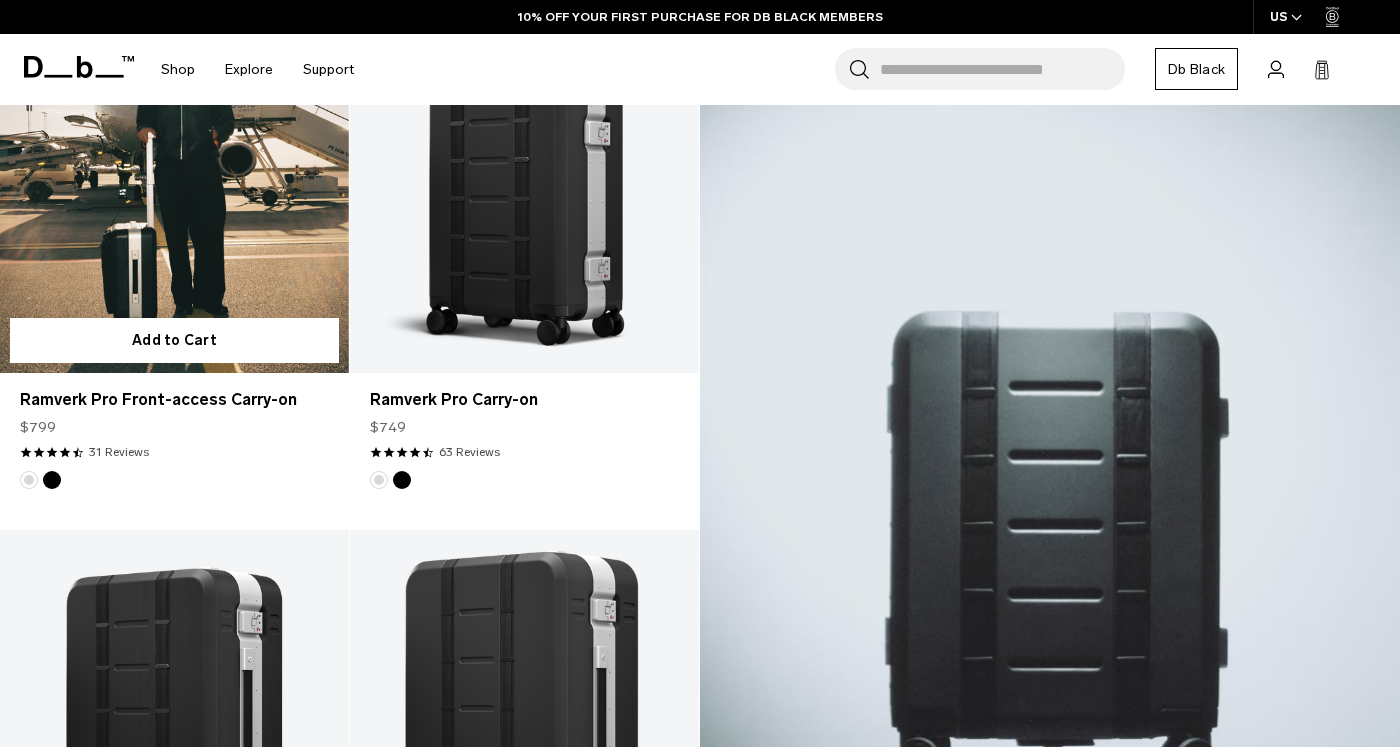 scroll, scrollTop: 0, scrollLeft: 0, axis: both 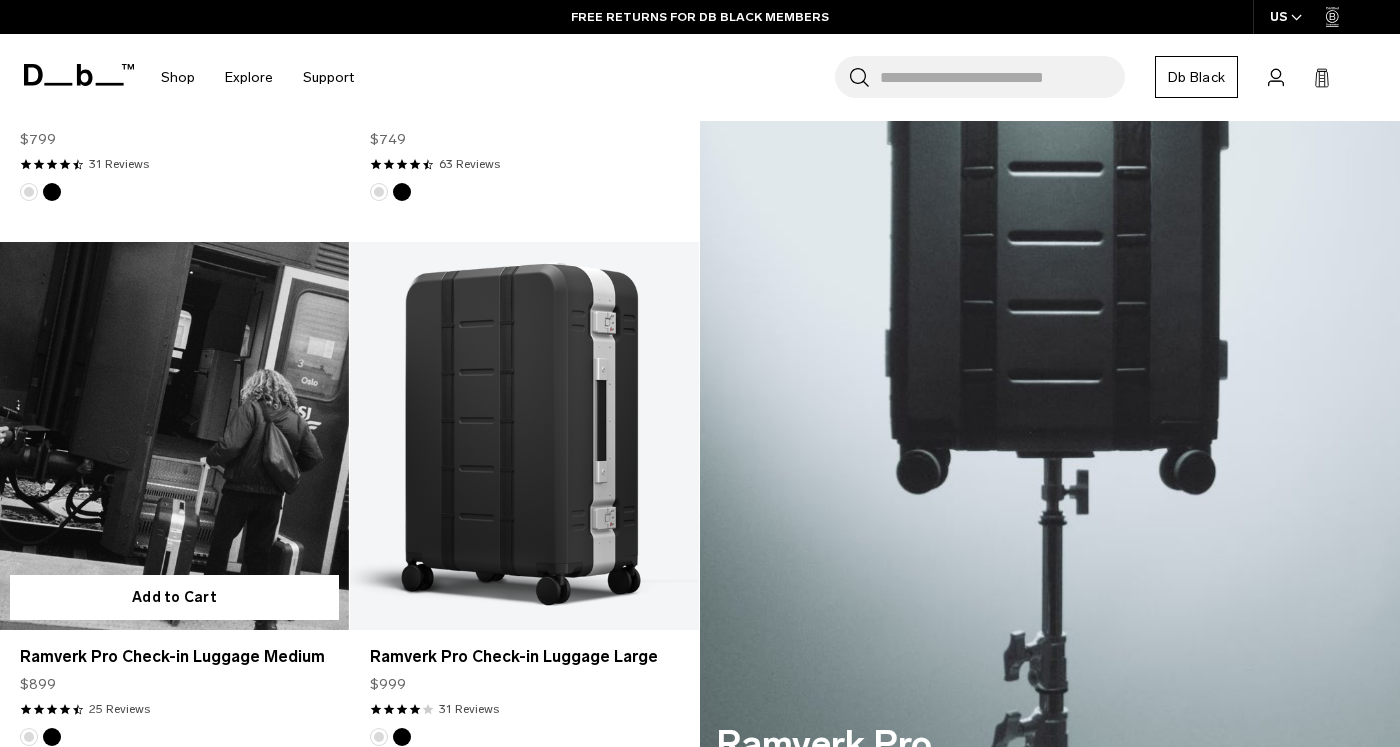 click at bounding box center [174, 436] 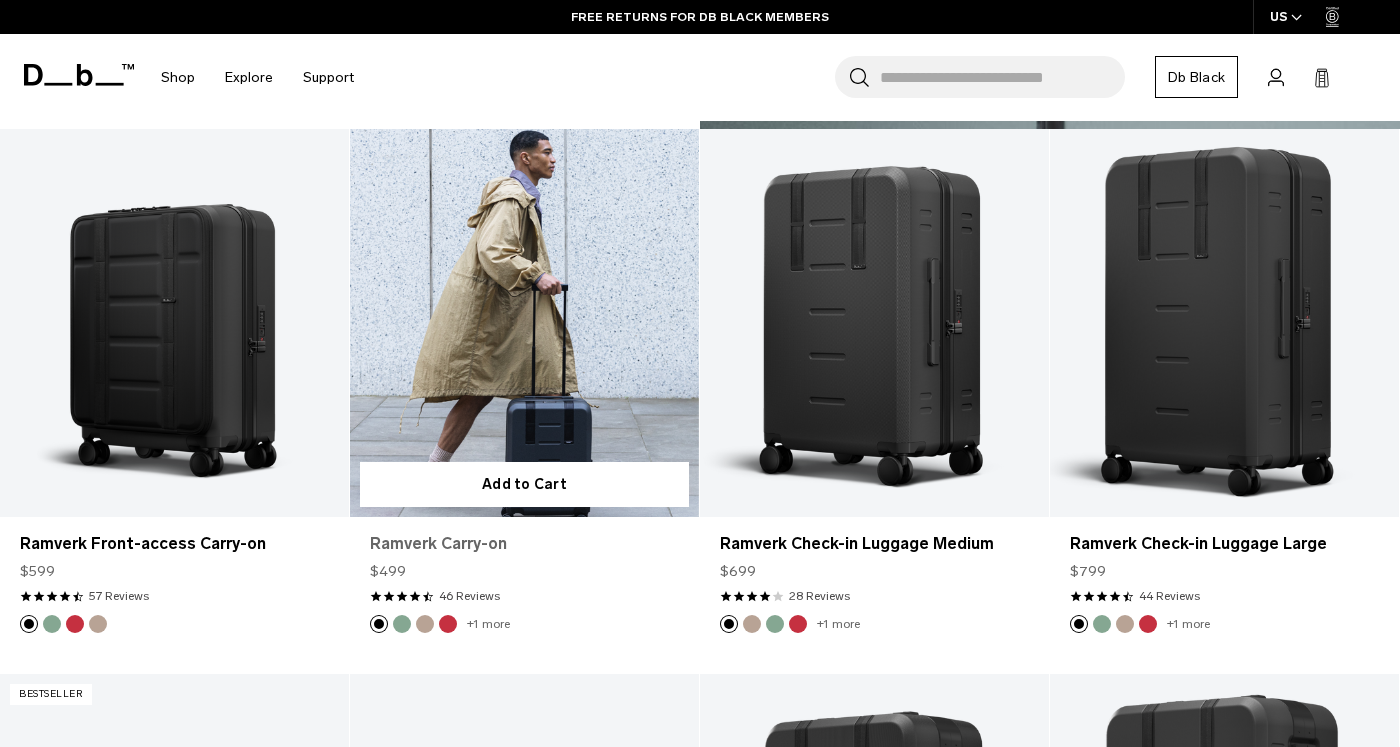 scroll, scrollTop: 1454, scrollLeft: 0, axis: vertical 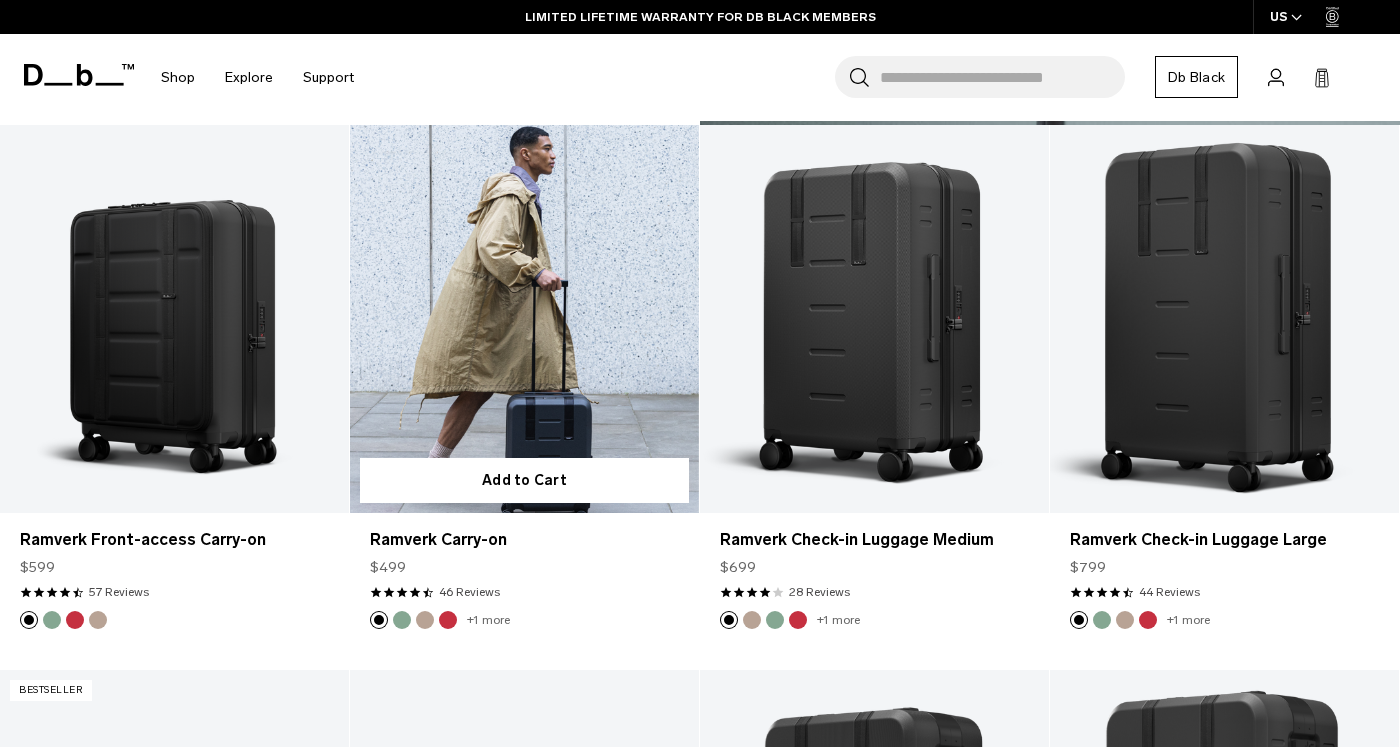 click at bounding box center [402, 620] 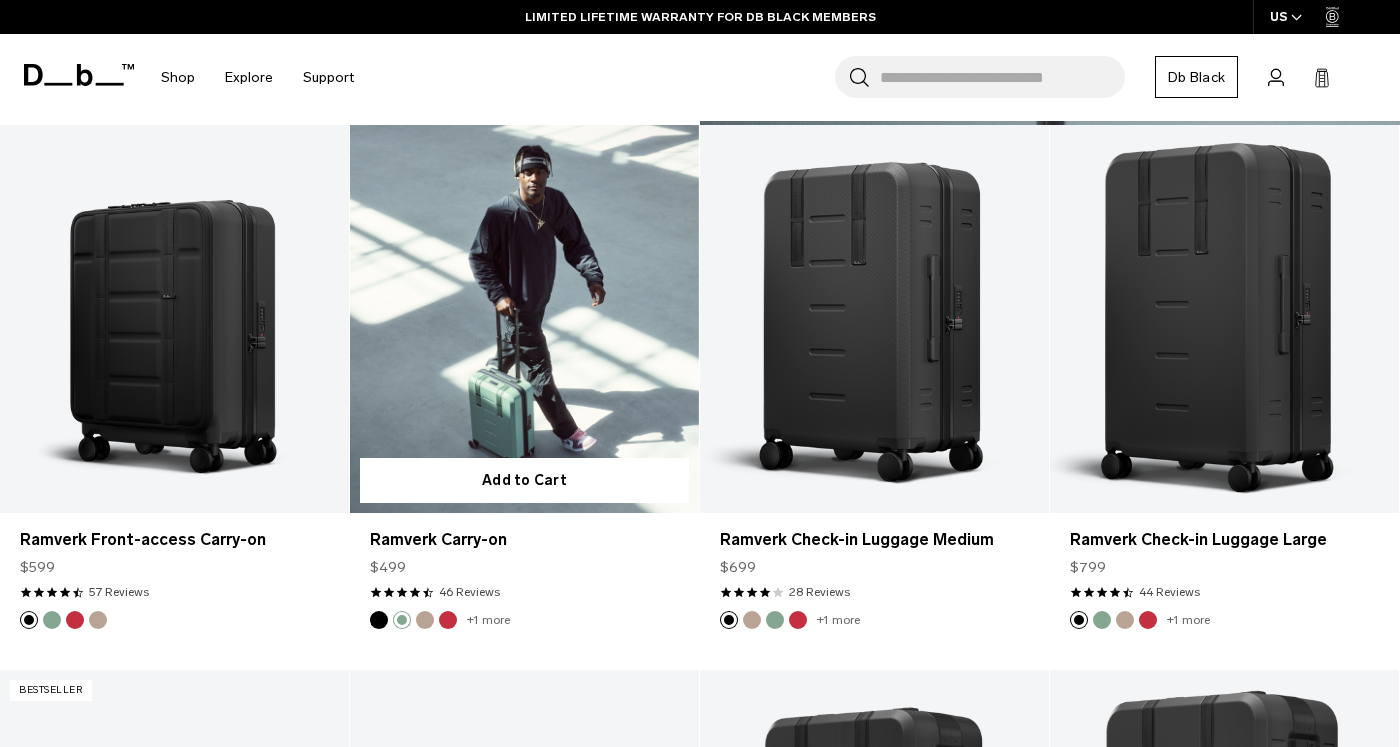 click 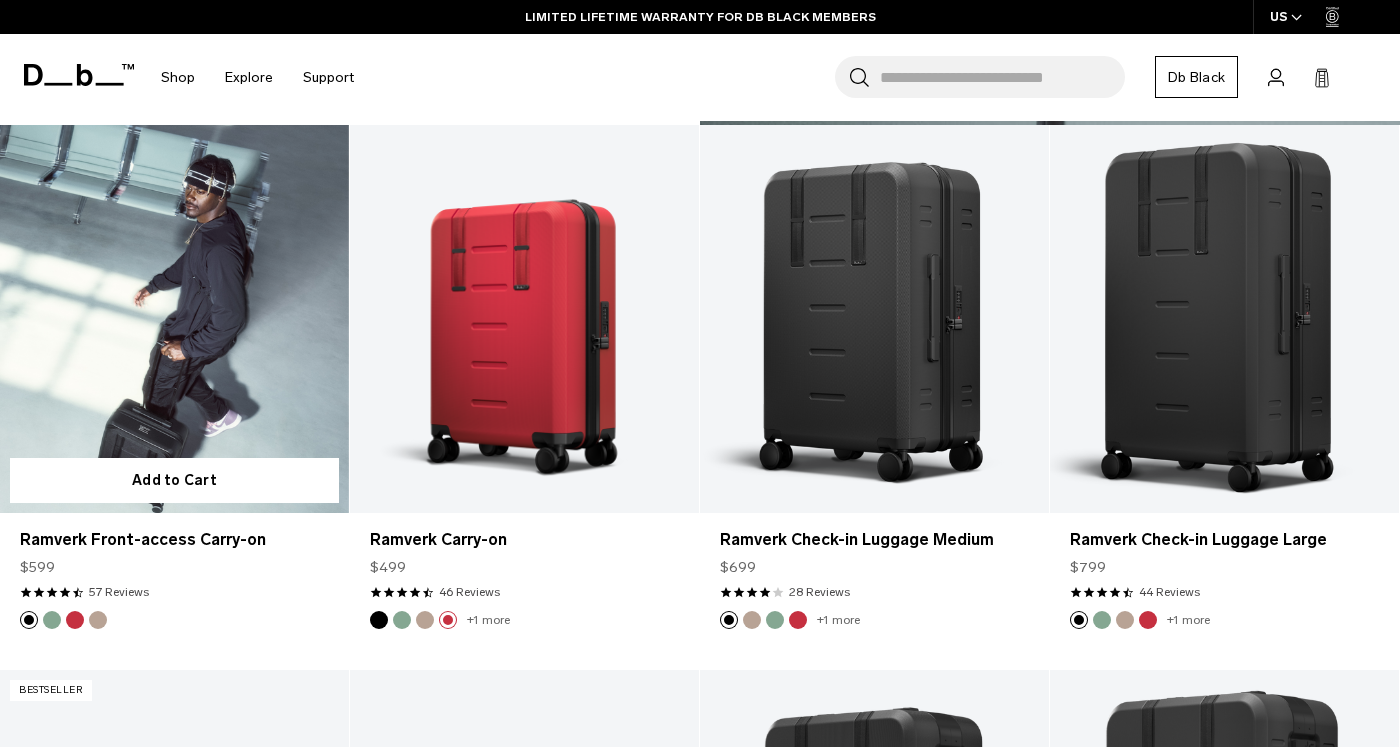 click 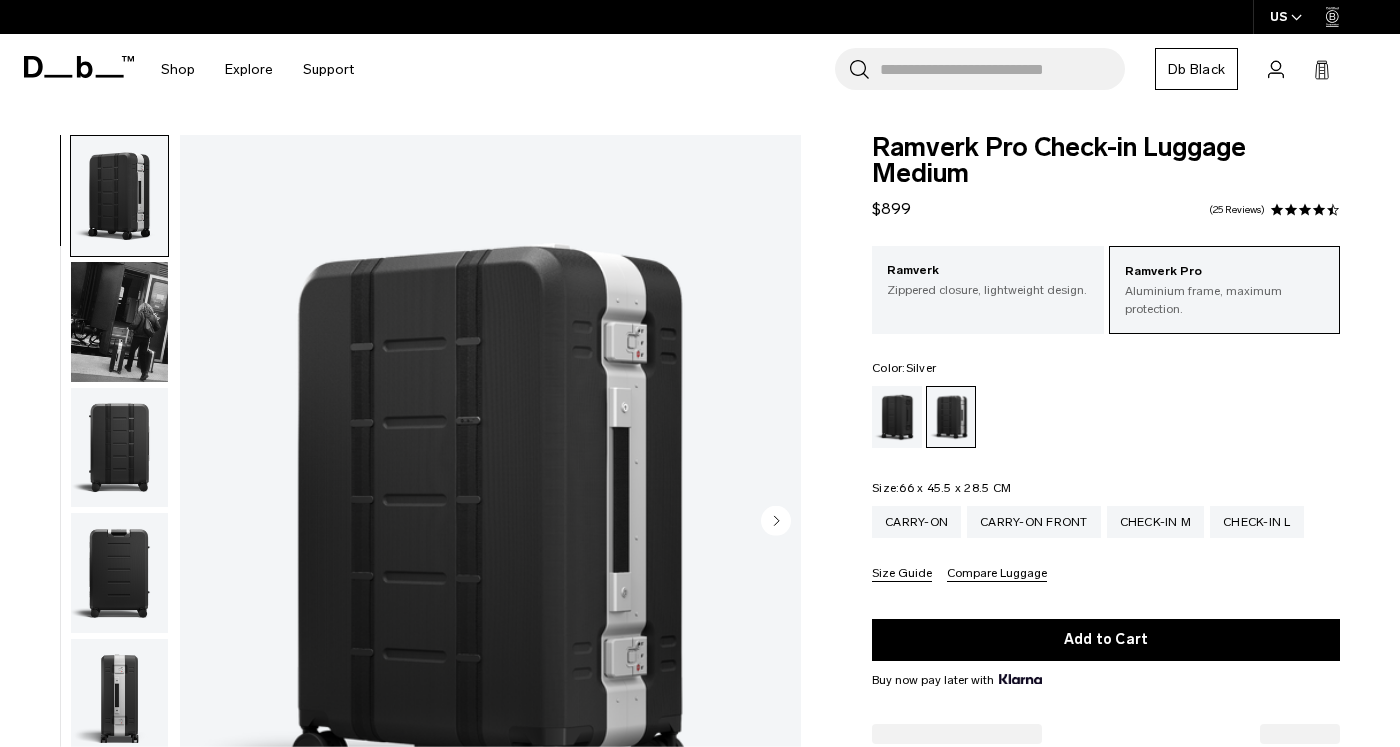 scroll, scrollTop: 0, scrollLeft: 0, axis: both 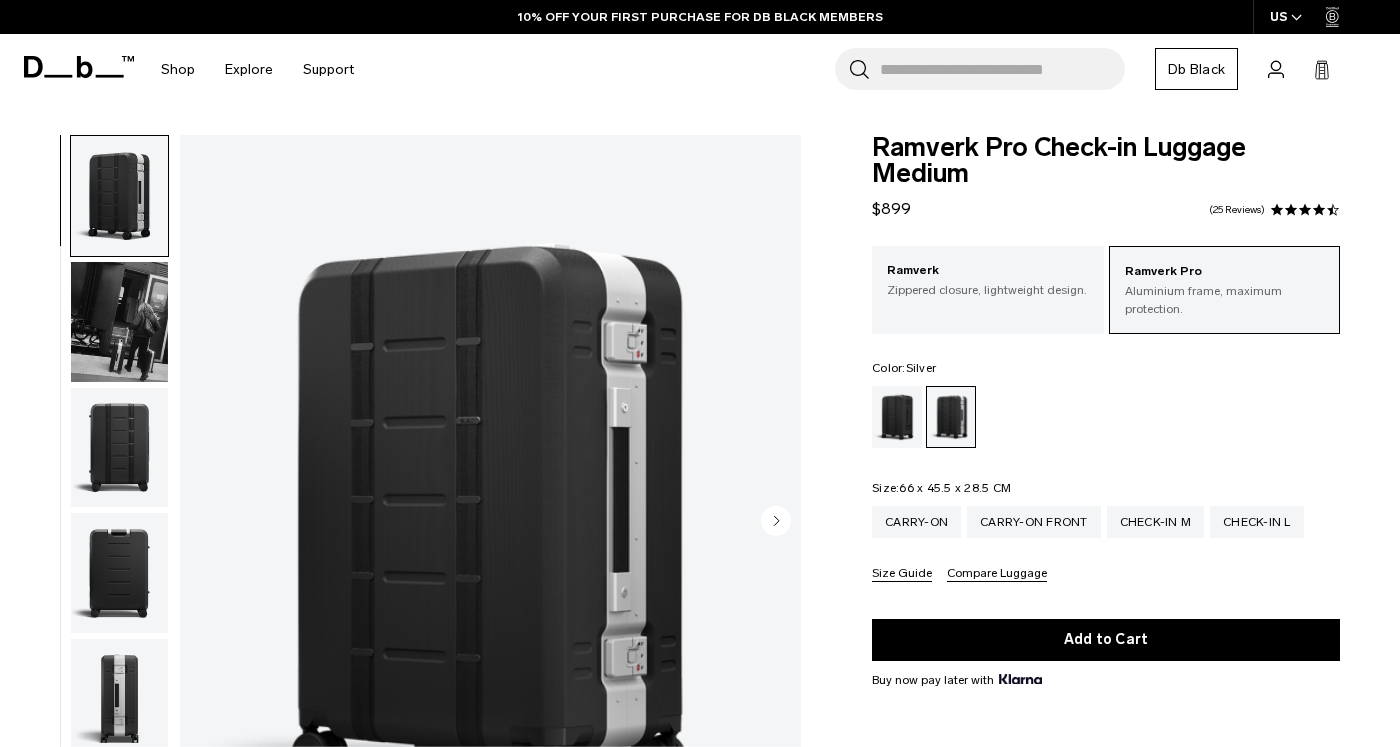 click at bounding box center [119, 322] 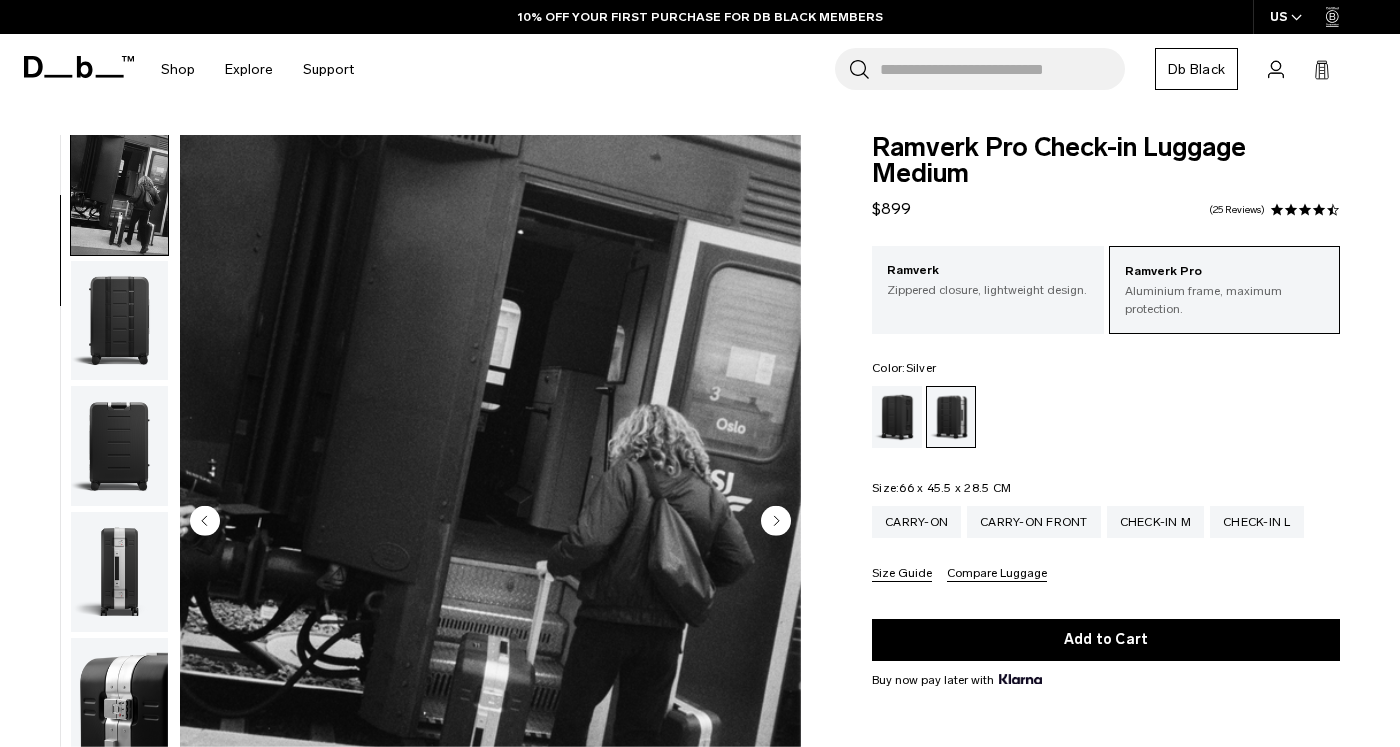 click at bounding box center (119, 446) 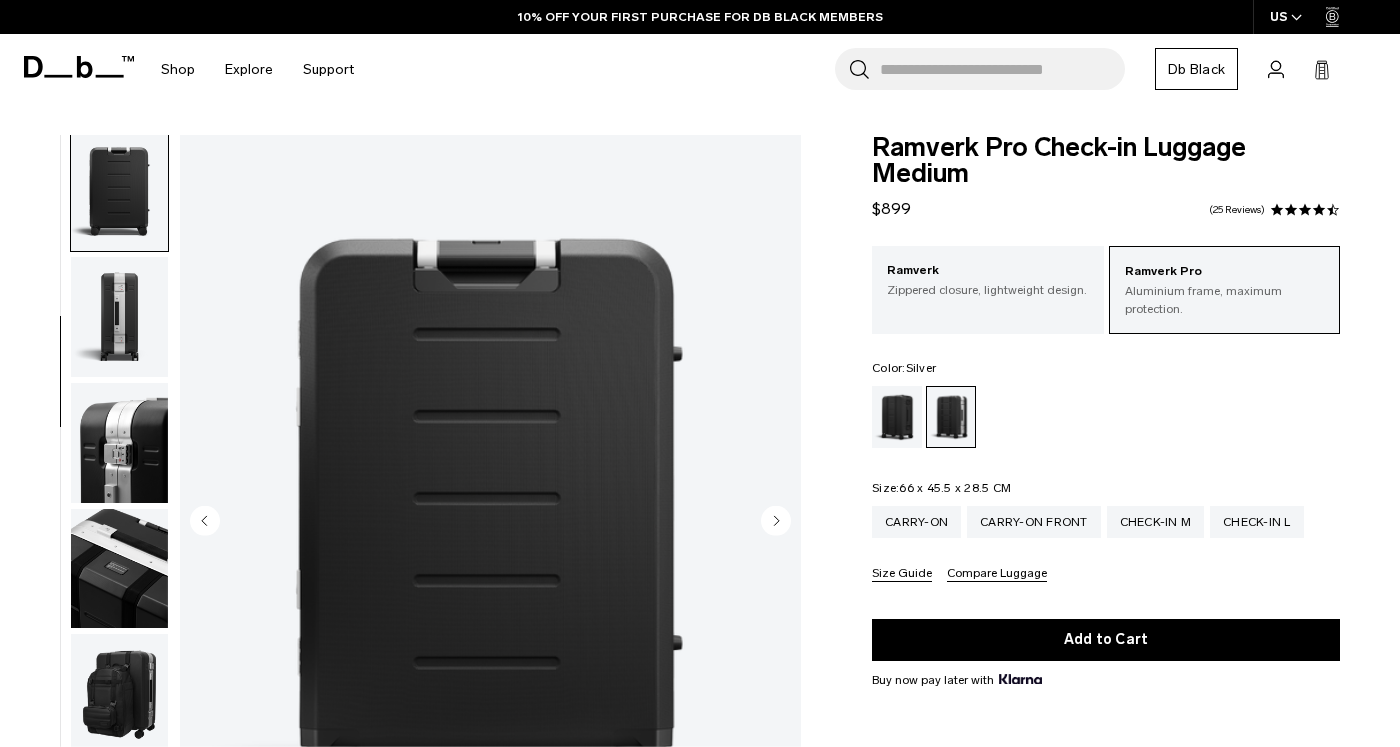 click at bounding box center [119, 443] 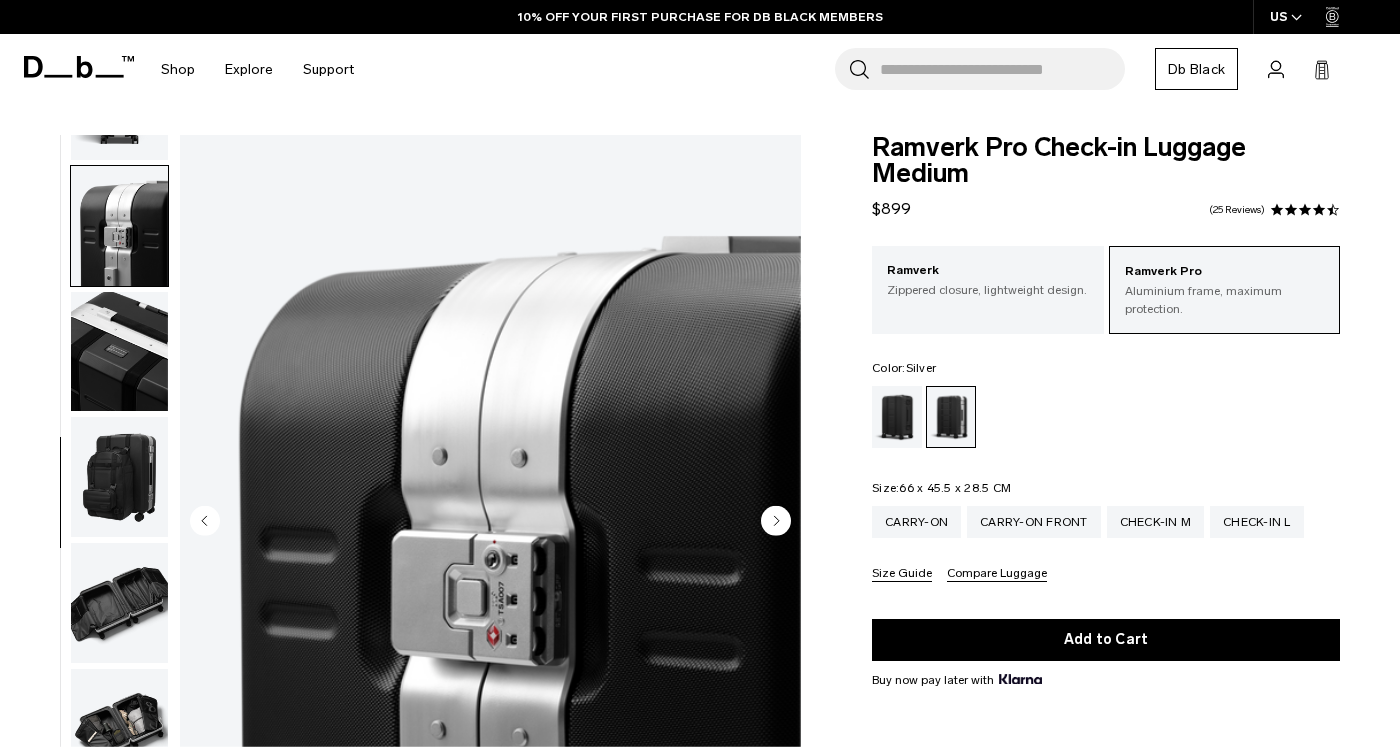 scroll, scrollTop: 636, scrollLeft: 0, axis: vertical 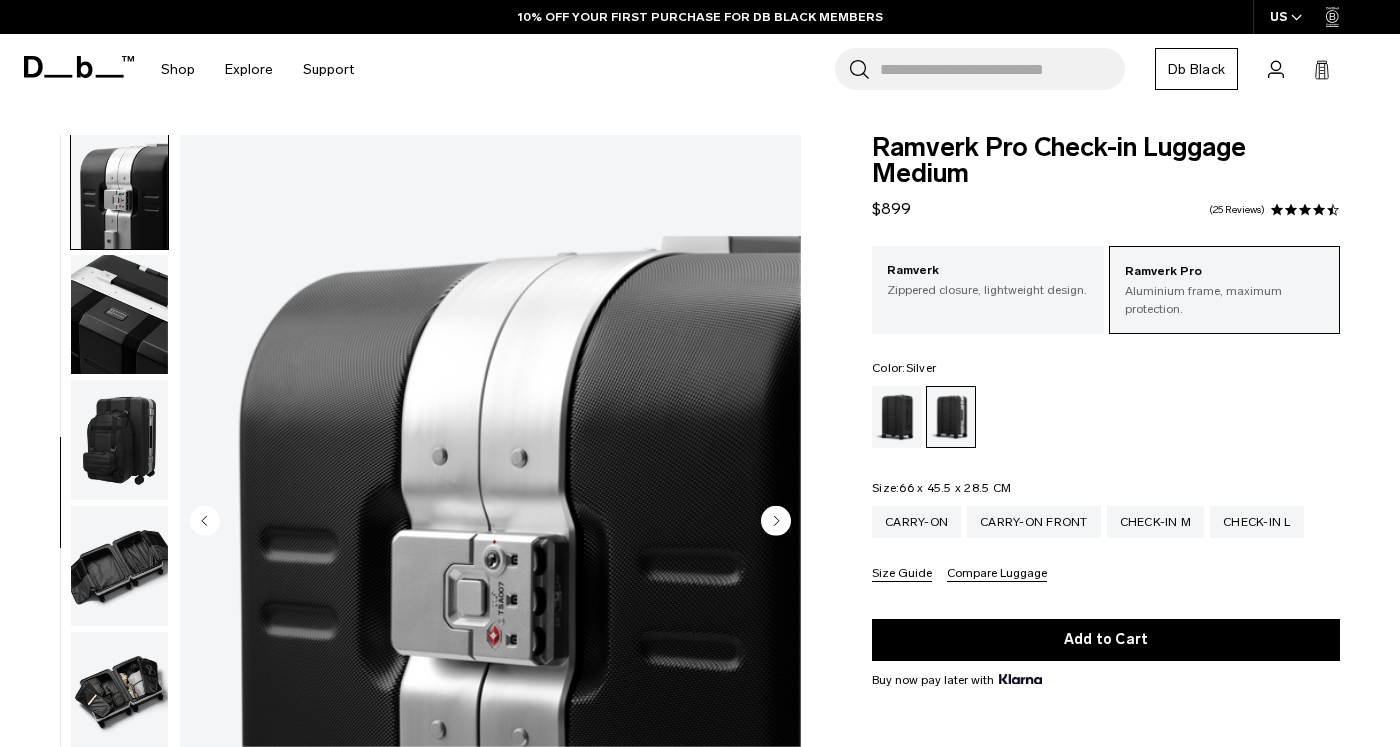 click at bounding box center [119, 440] 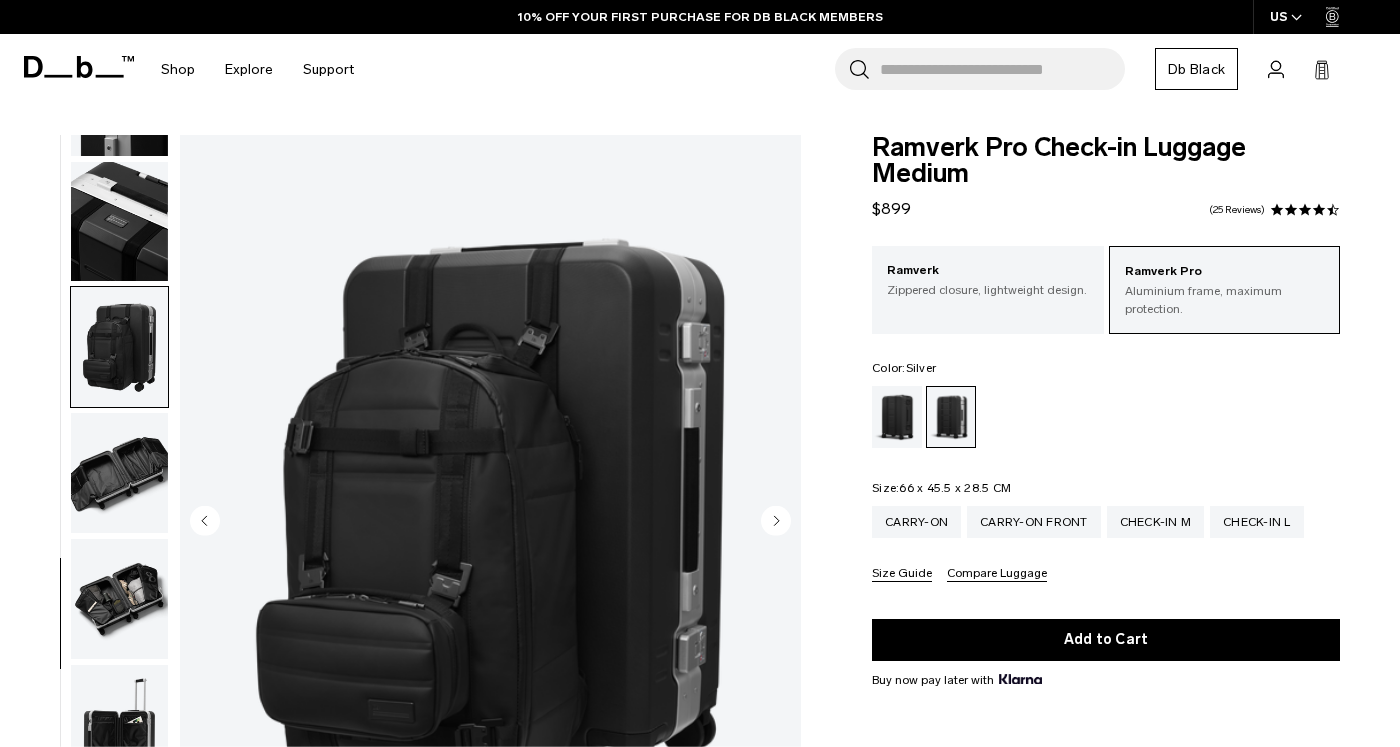 scroll, scrollTop: 747, scrollLeft: 0, axis: vertical 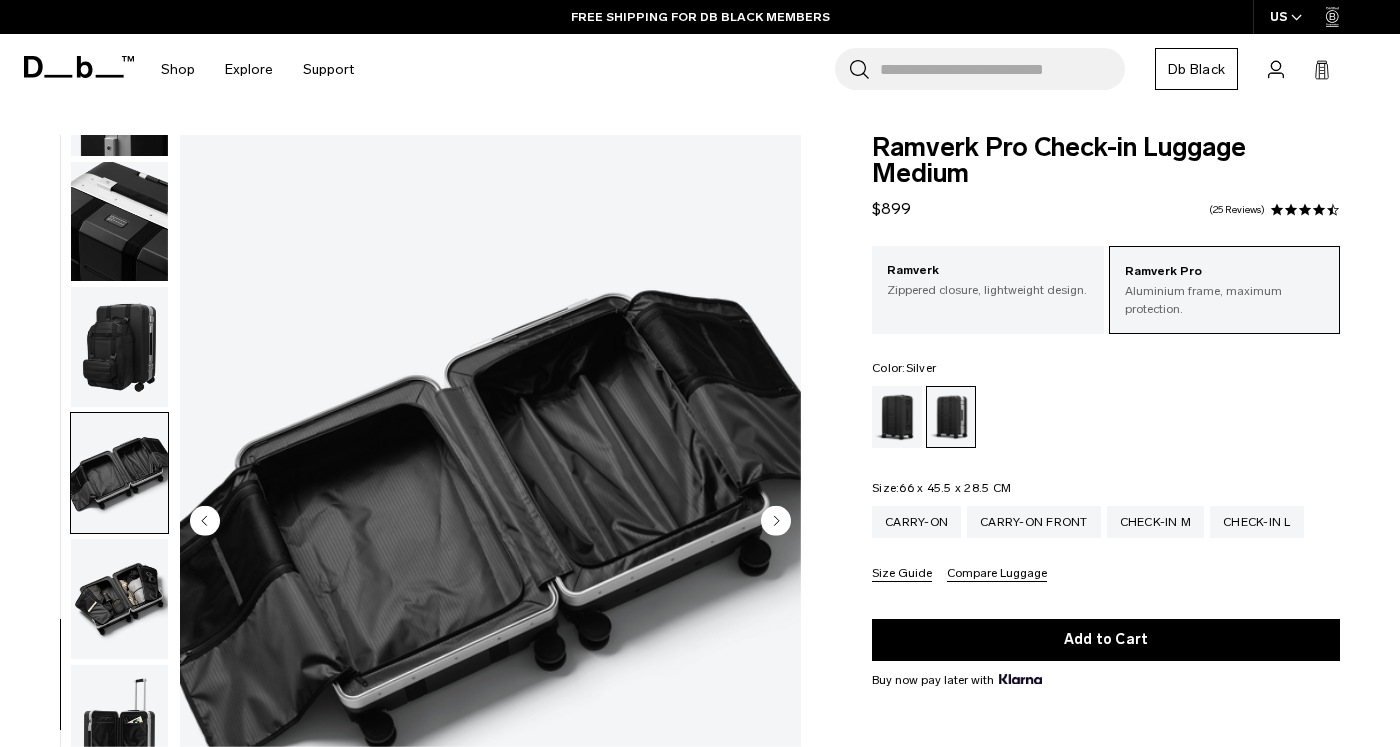 click at bounding box center [119, 473] 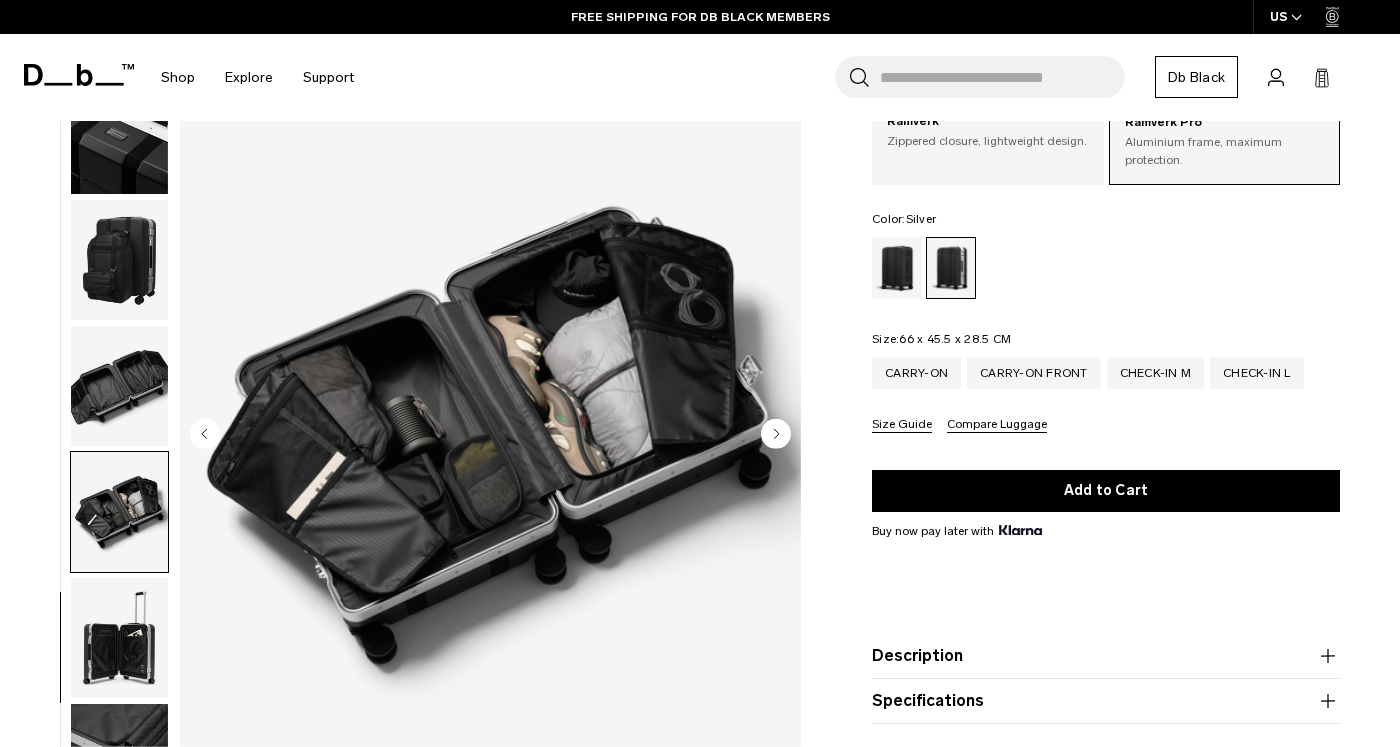 scroll, scrollTop: 157, scrollLeft: 0, axis: vertical 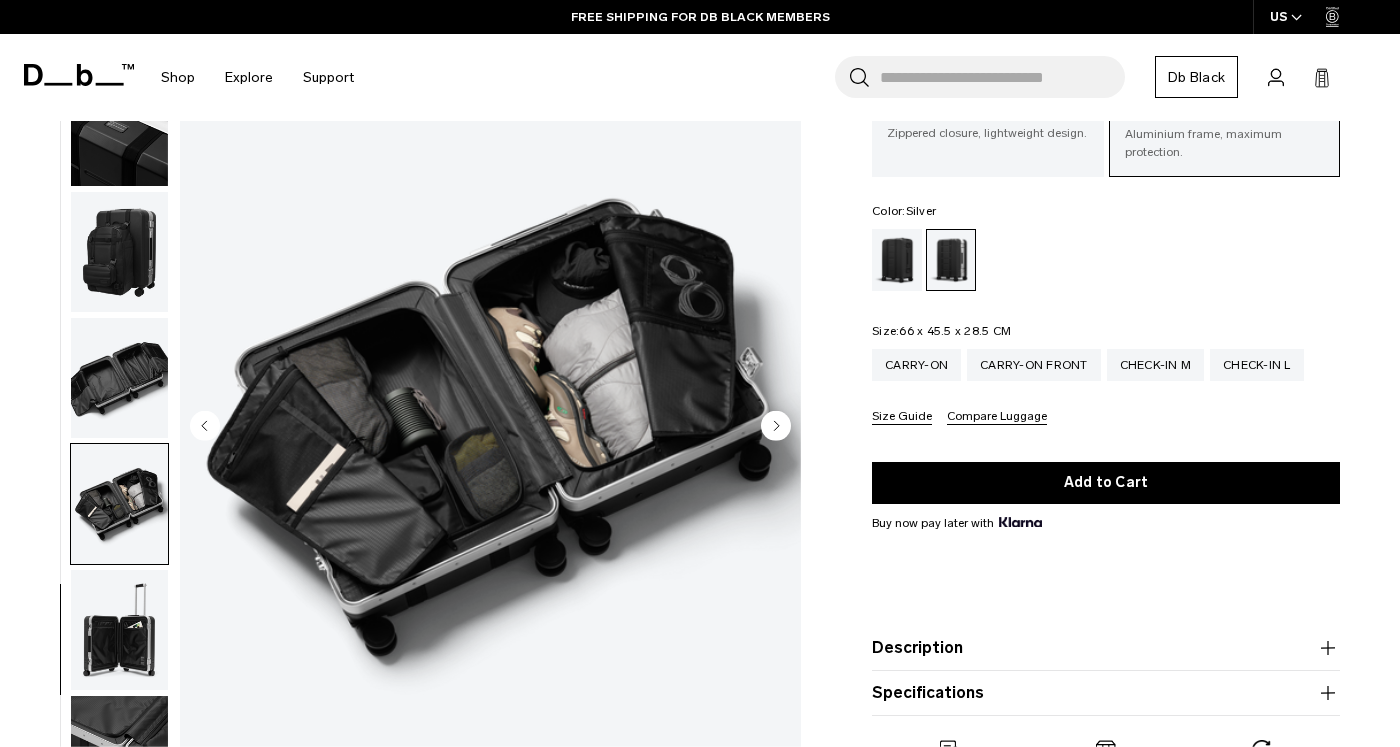 click at bounding box center (119, 630) 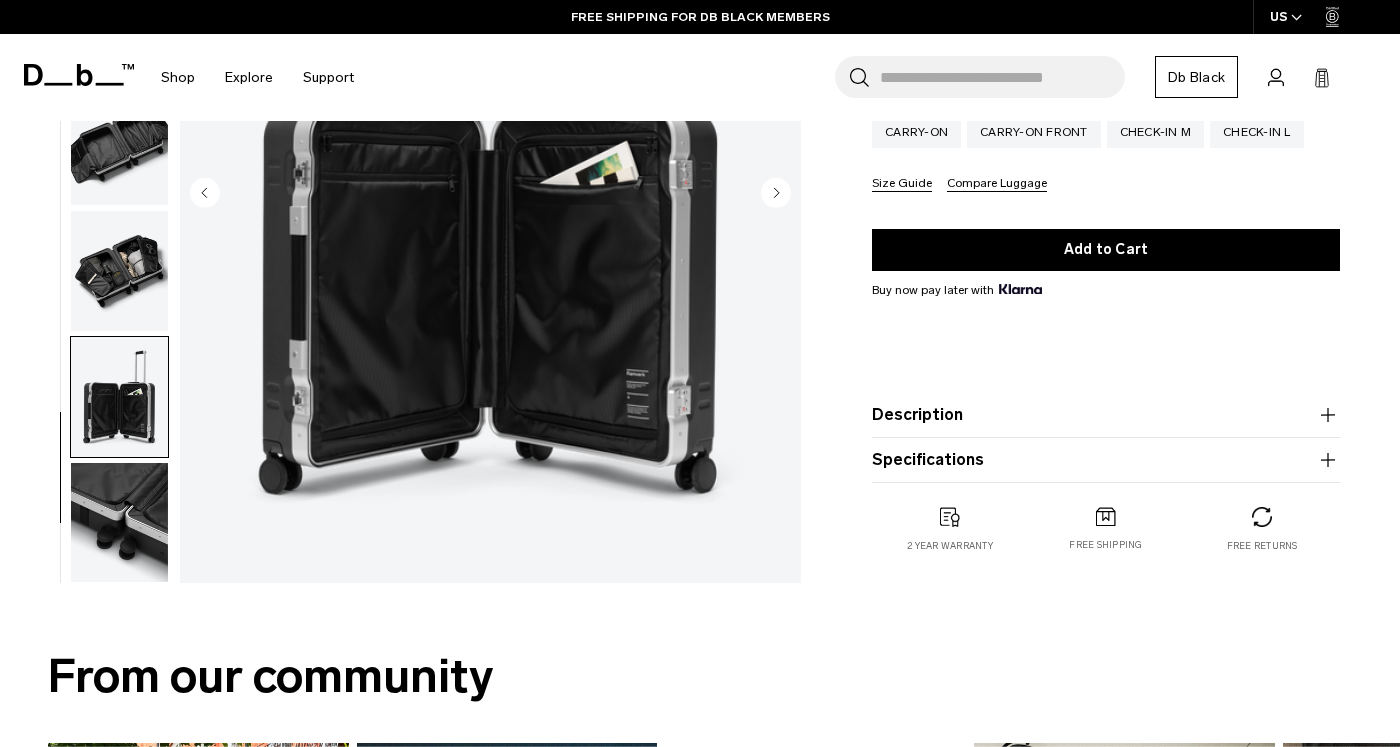 scroll, scrollTop: 411, scrollLeft: 0, axis: vertical 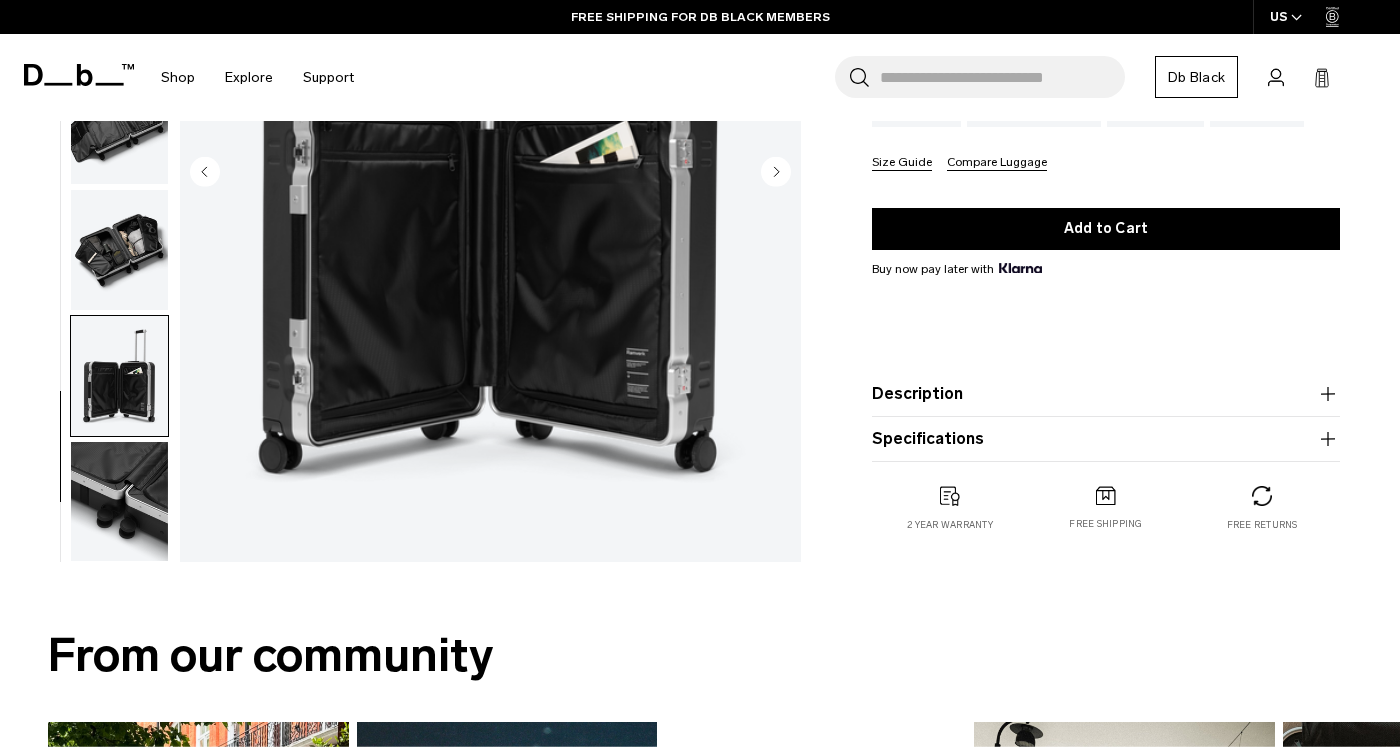 click at bounding box center [119, 501] 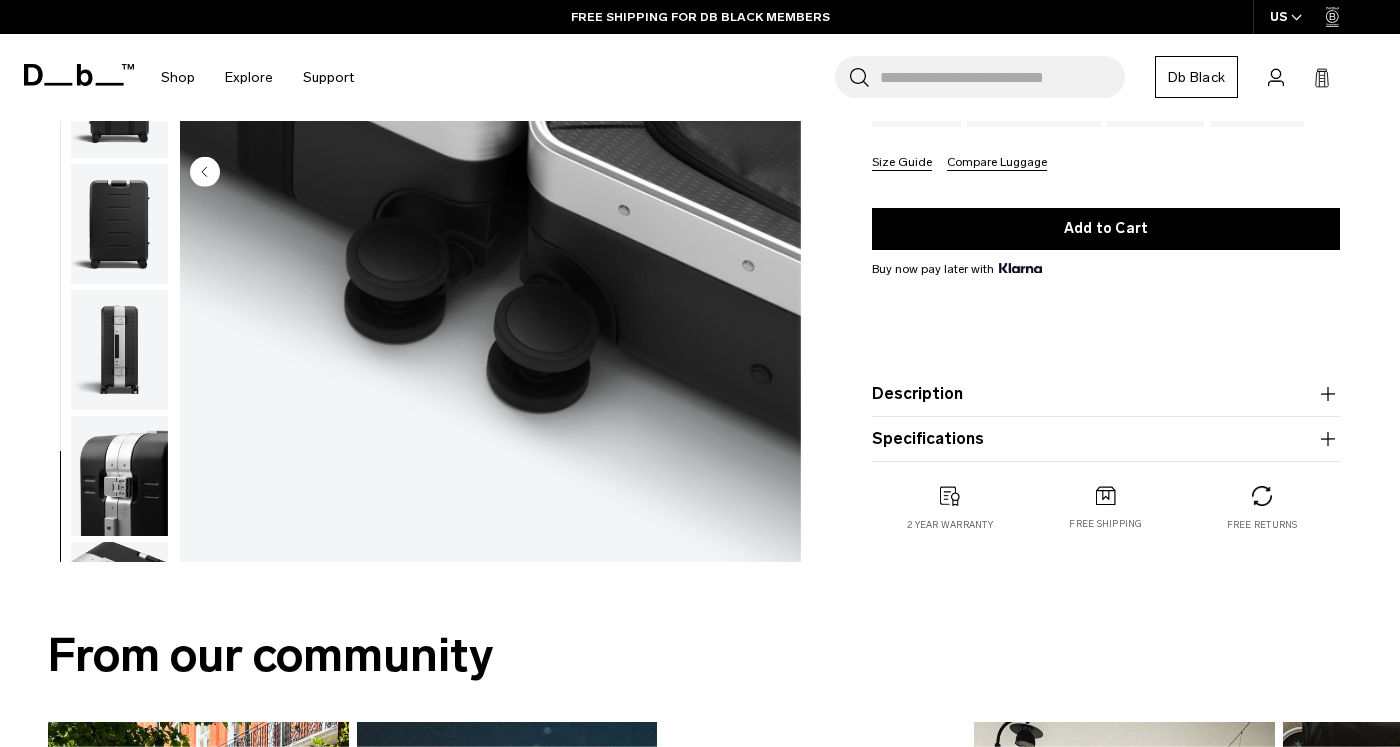 scroll, scrollTop: 0, scrollLeft: 0, axis: both 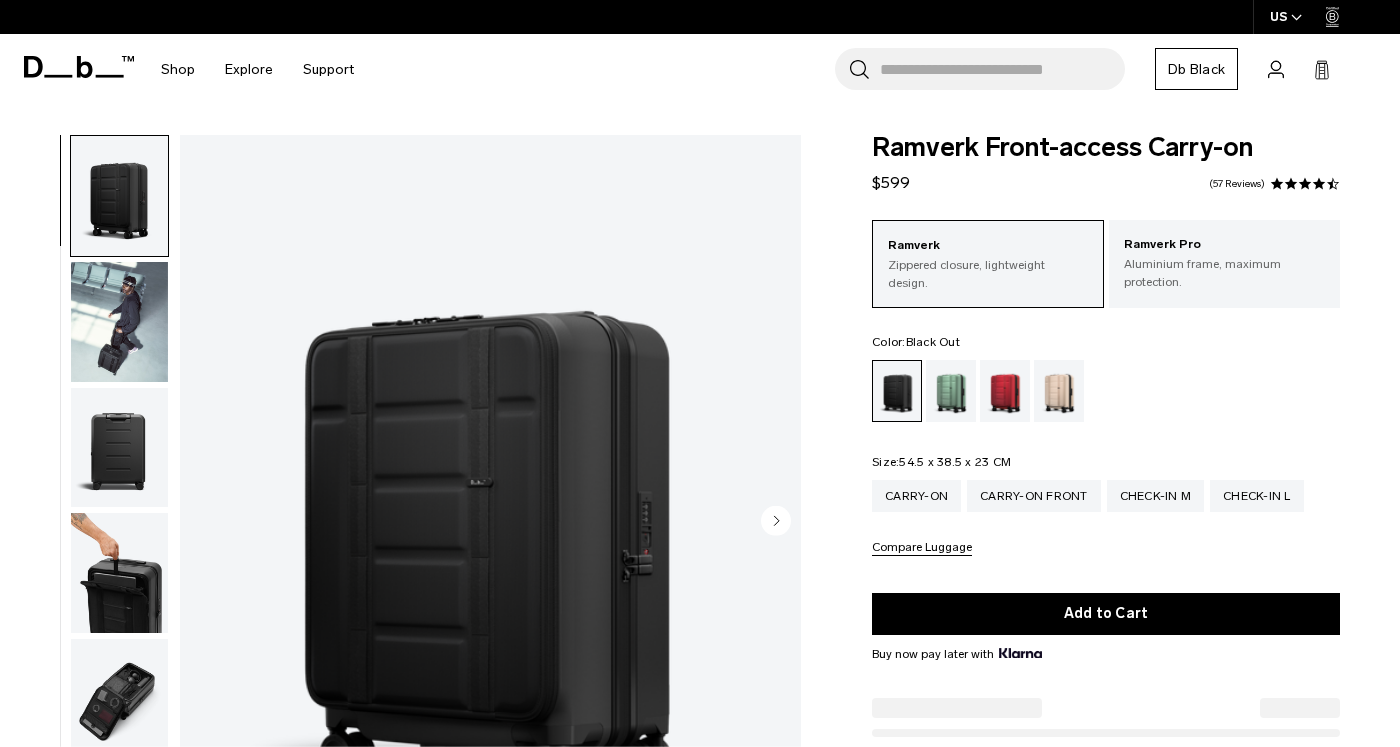 click at bounding box center (119, 322) 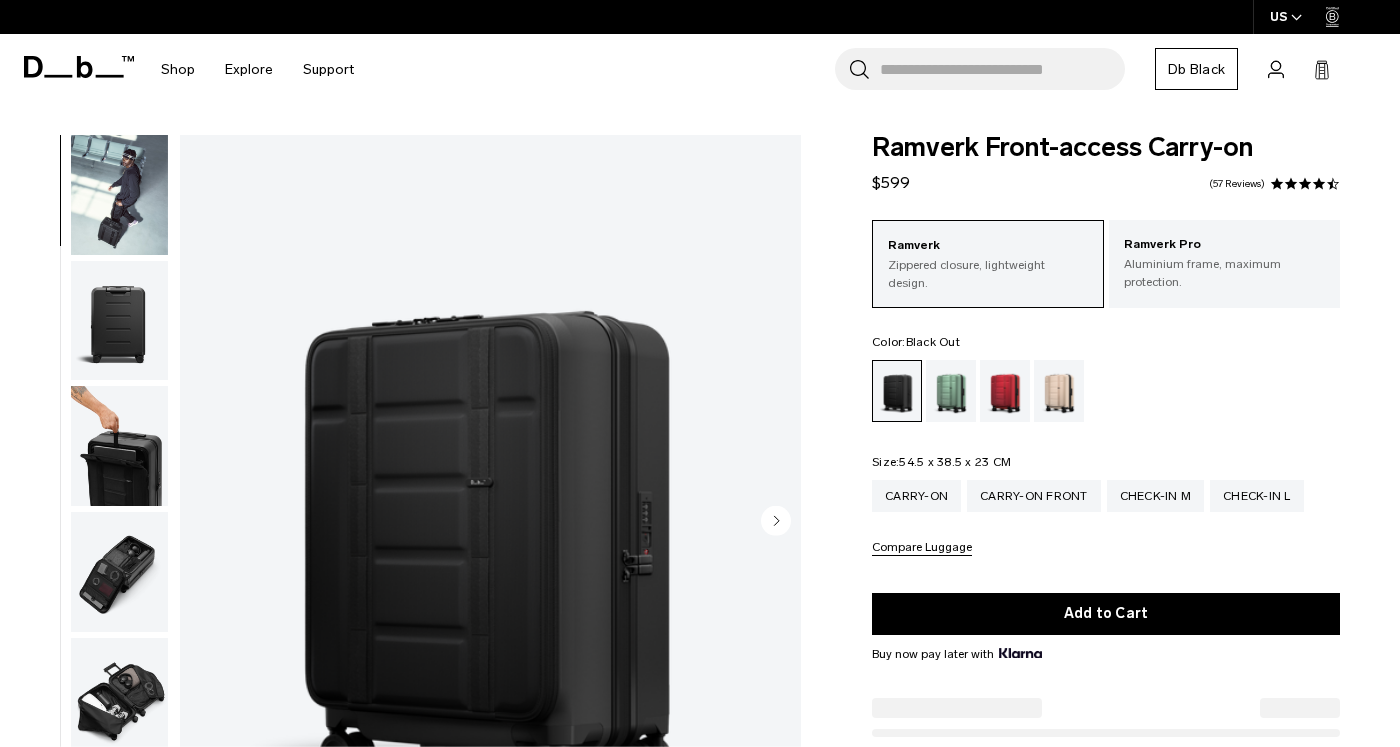 scroll, scrollTop: 0, scrollLeft: 0, axis: both 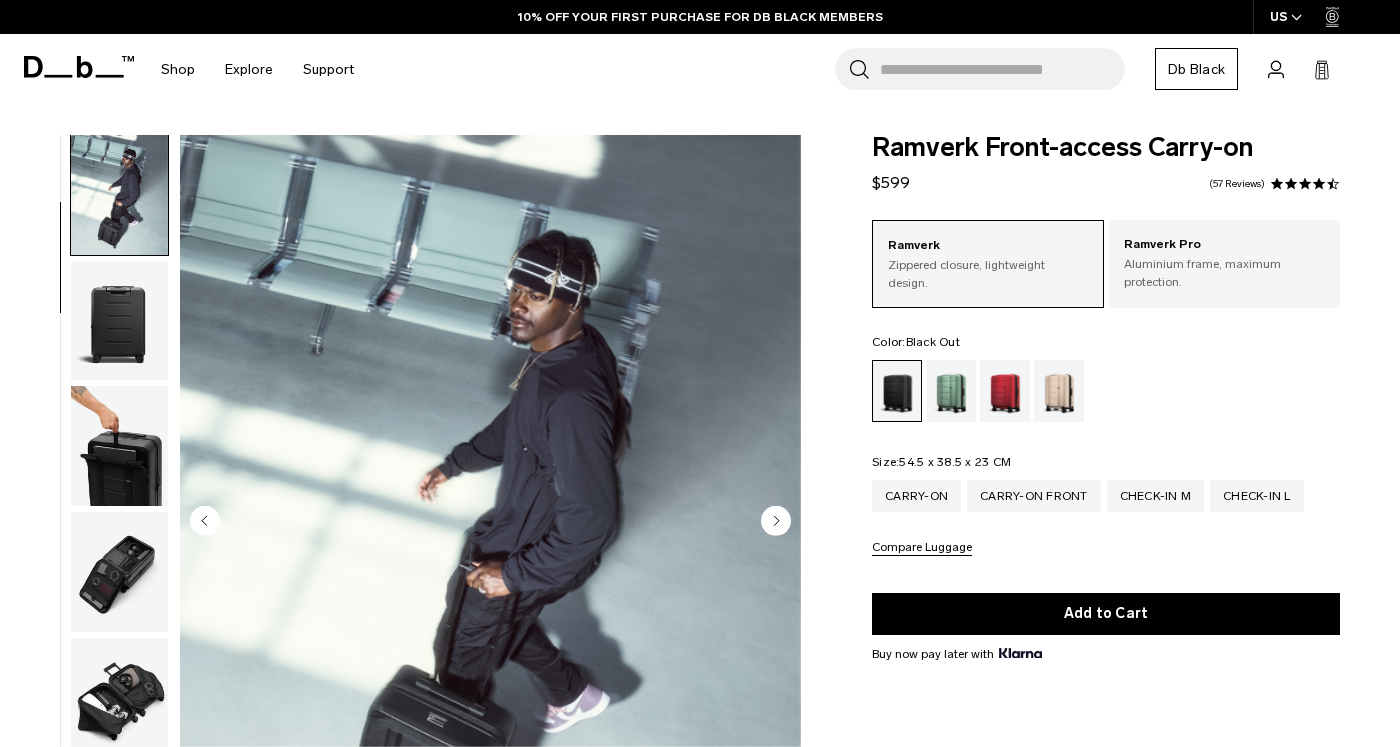 click at bounding box center [490, 523] 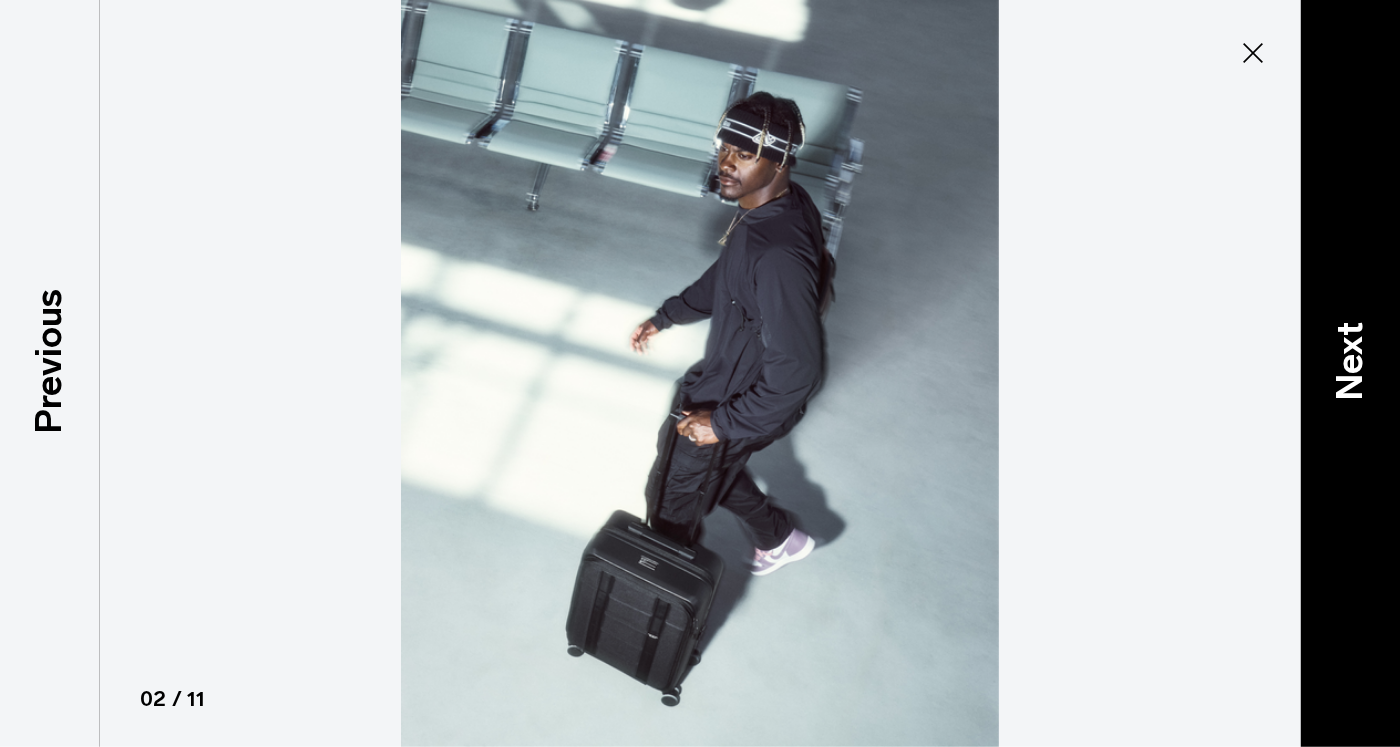 click on "Next" at bounding box center (1350, 361) 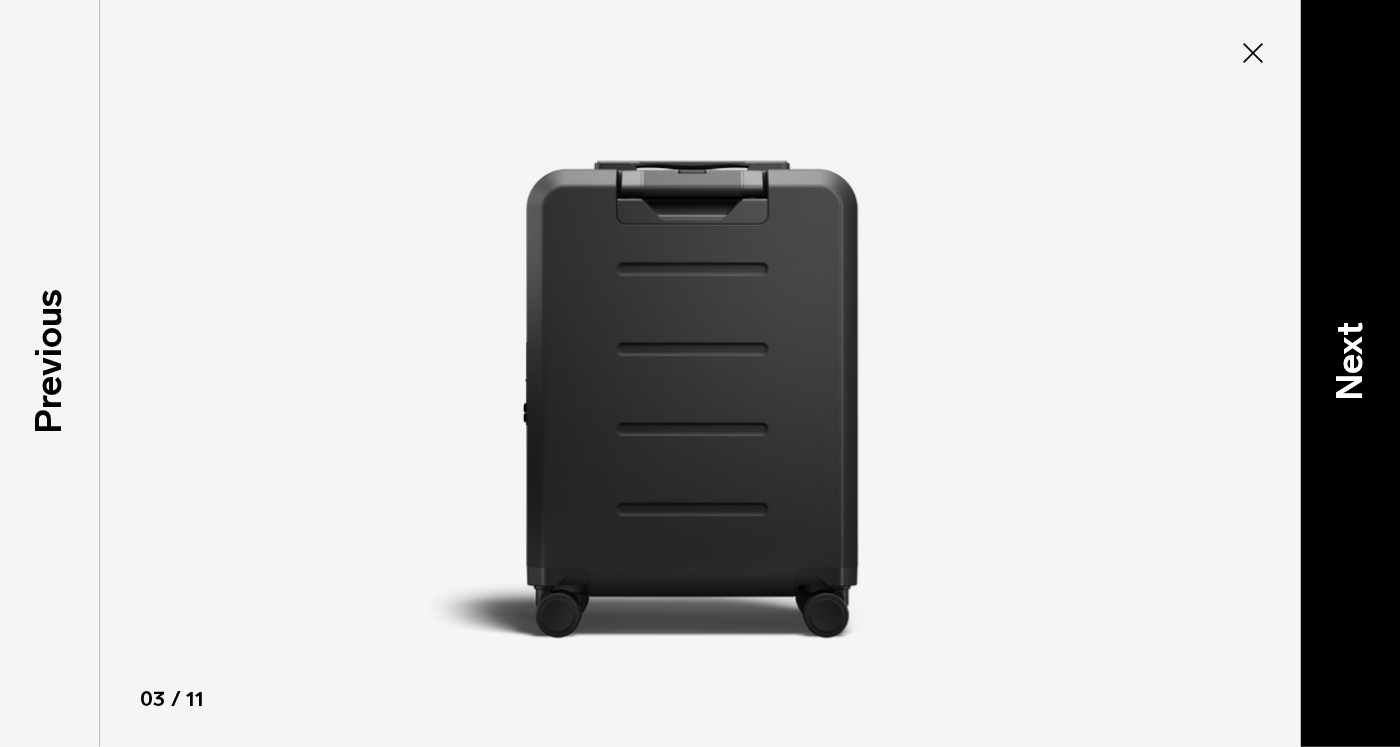 click on "Next" at bounding box center (1350, 361) 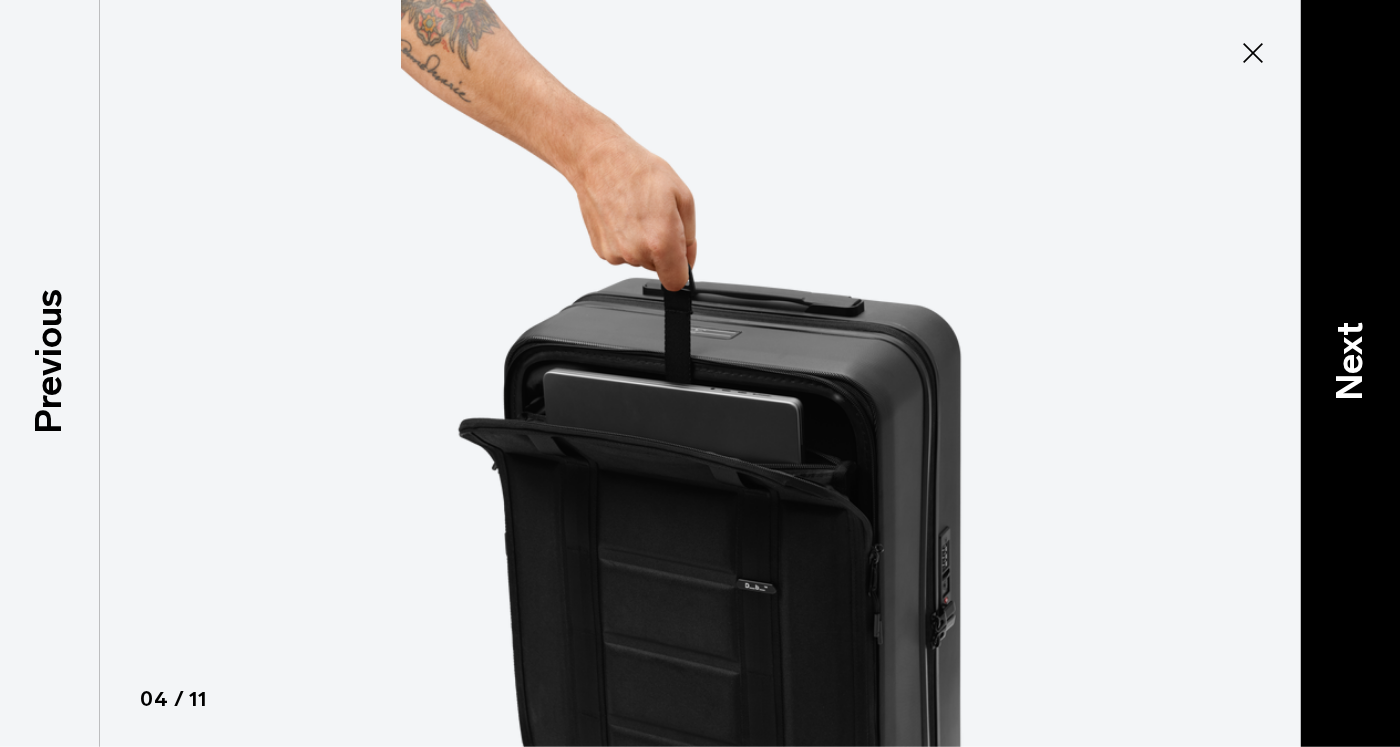 click on "Next" at bounding box center [1350, 361] 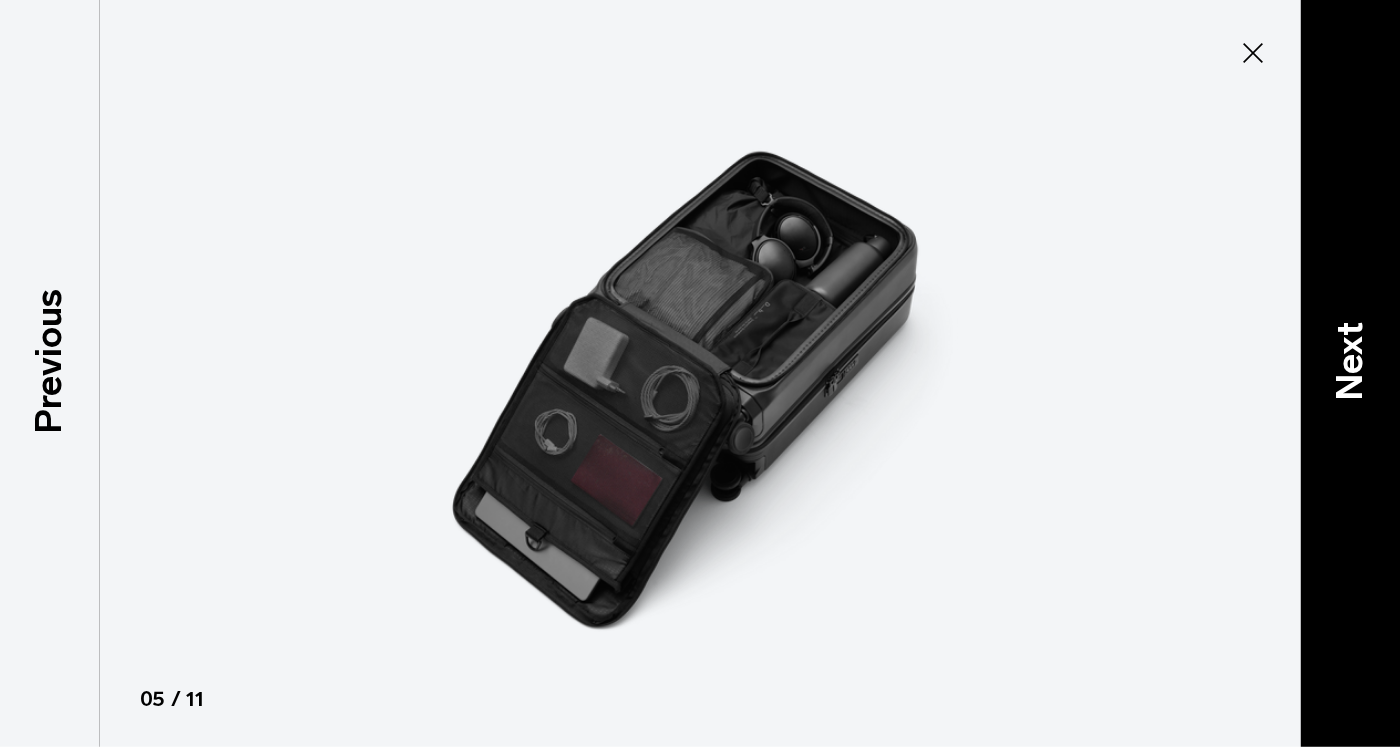 click on "Next" at bounding box center (1350, 361) 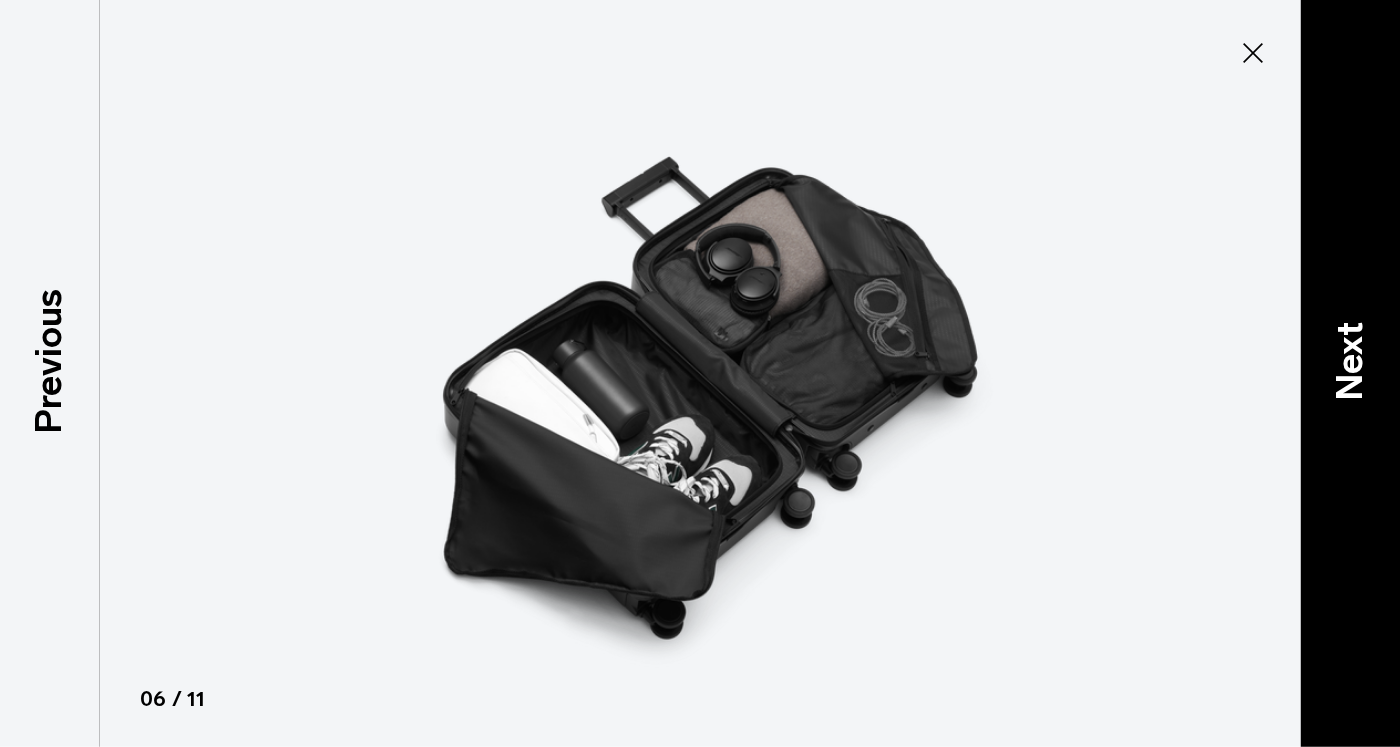 click on "Next" at bounding box center (1350, 361) 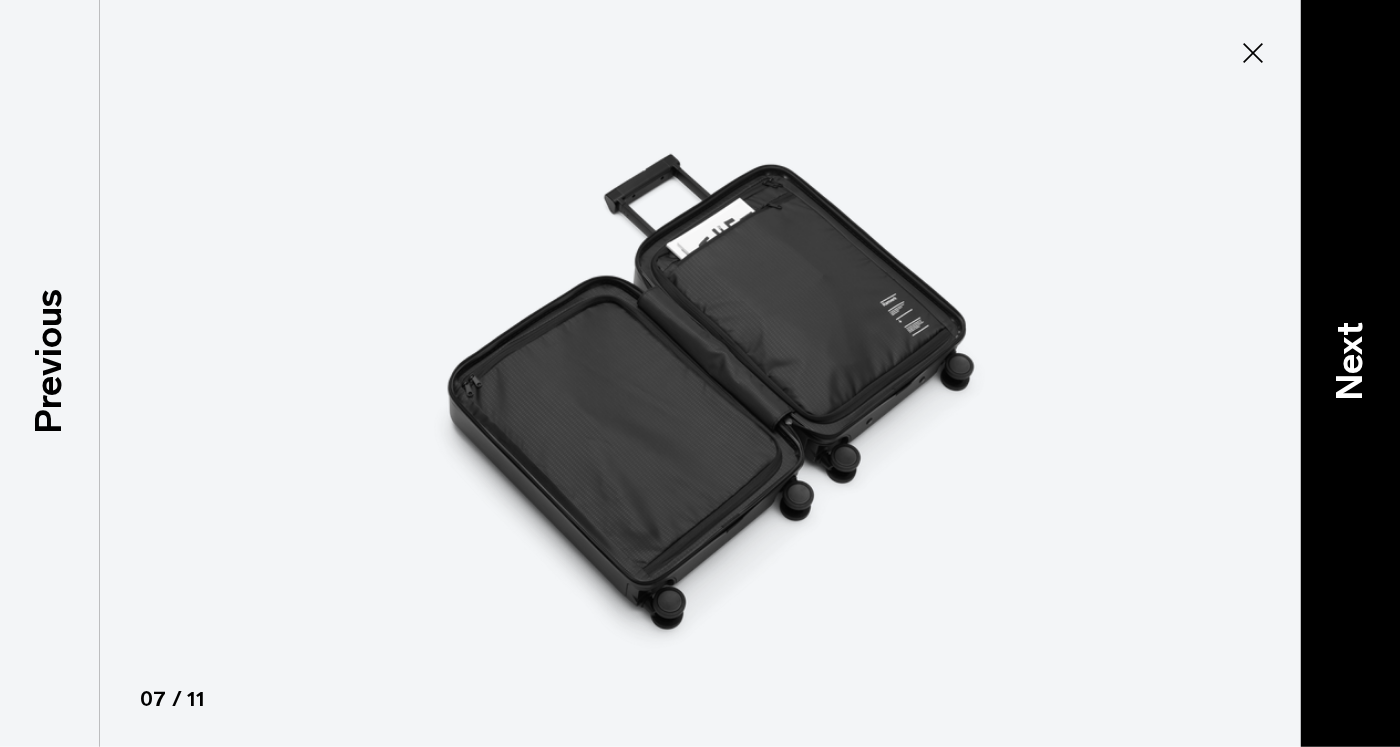 click on "Next" at bounding box center [1350, 361] 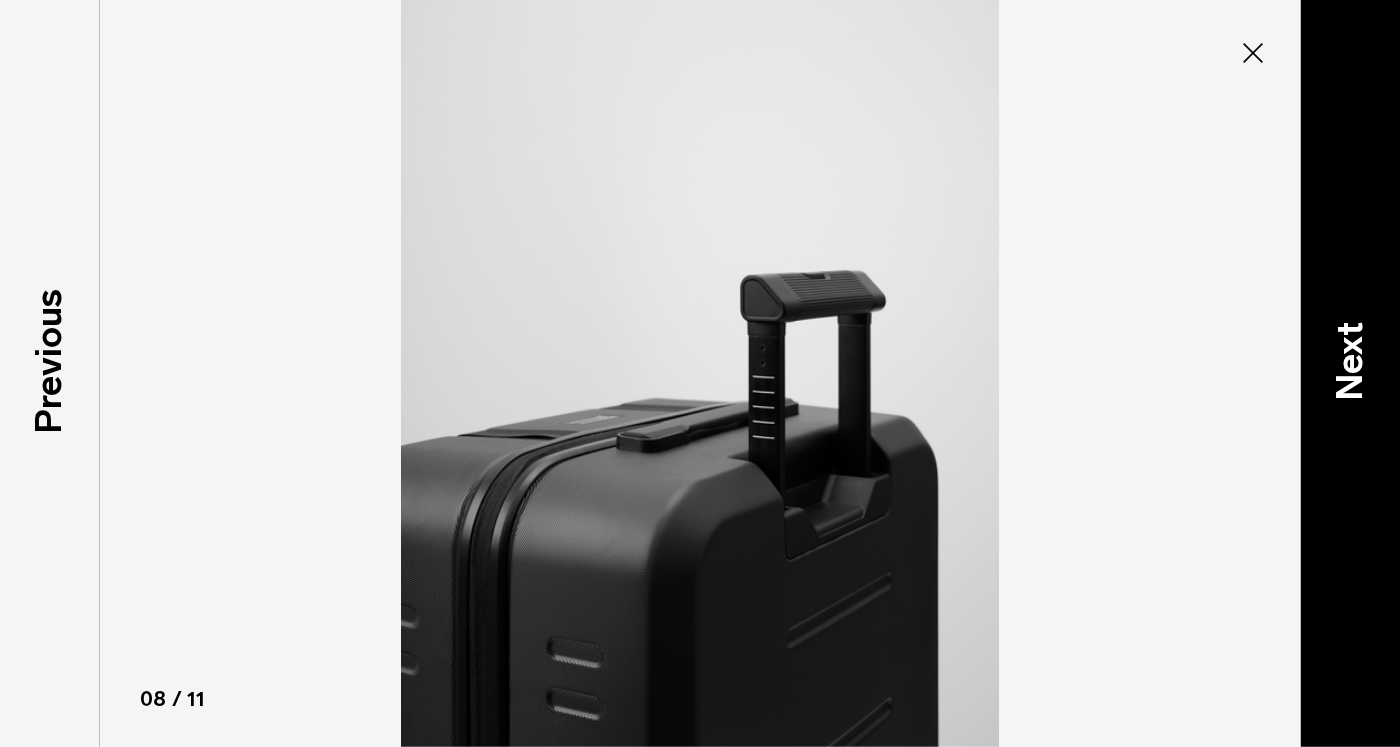 click on "Next" at bounding box center [1350, 361] 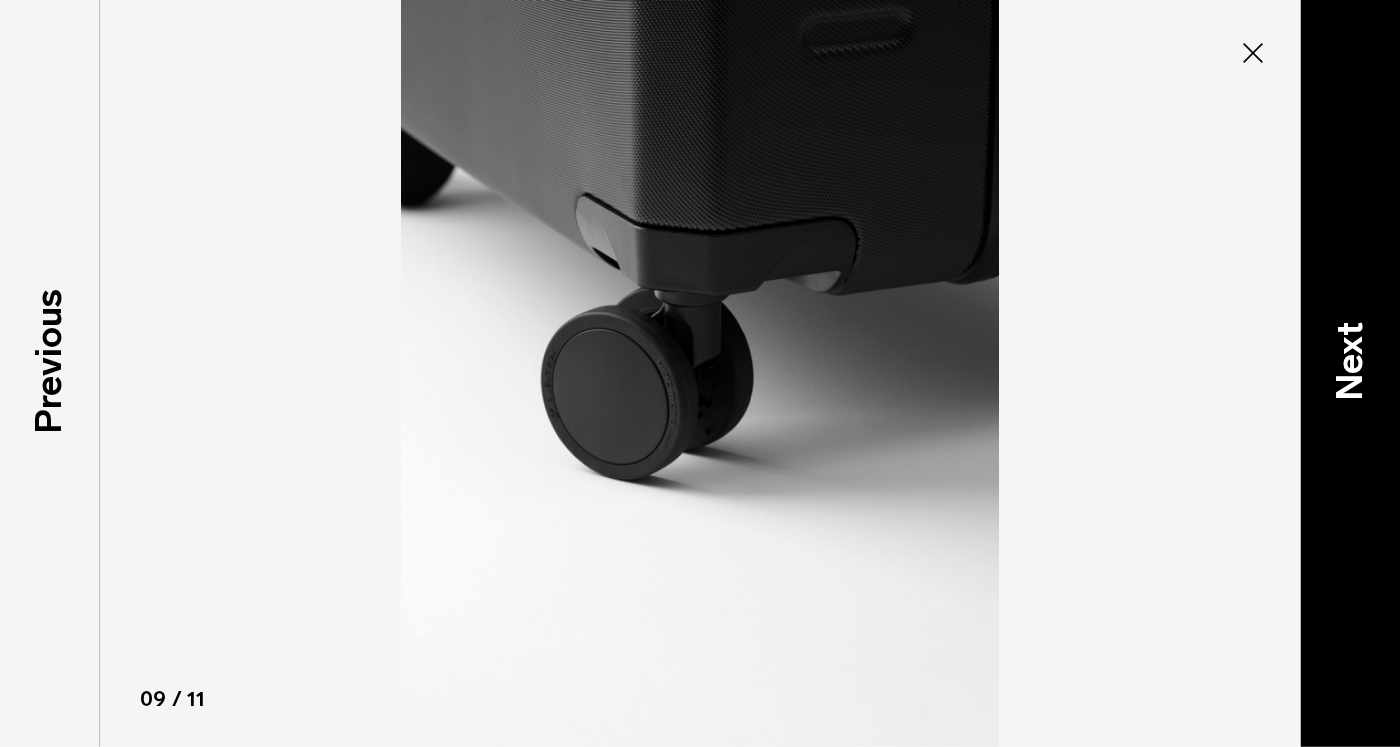 click on "Next" at bounding box center [1350, 361] 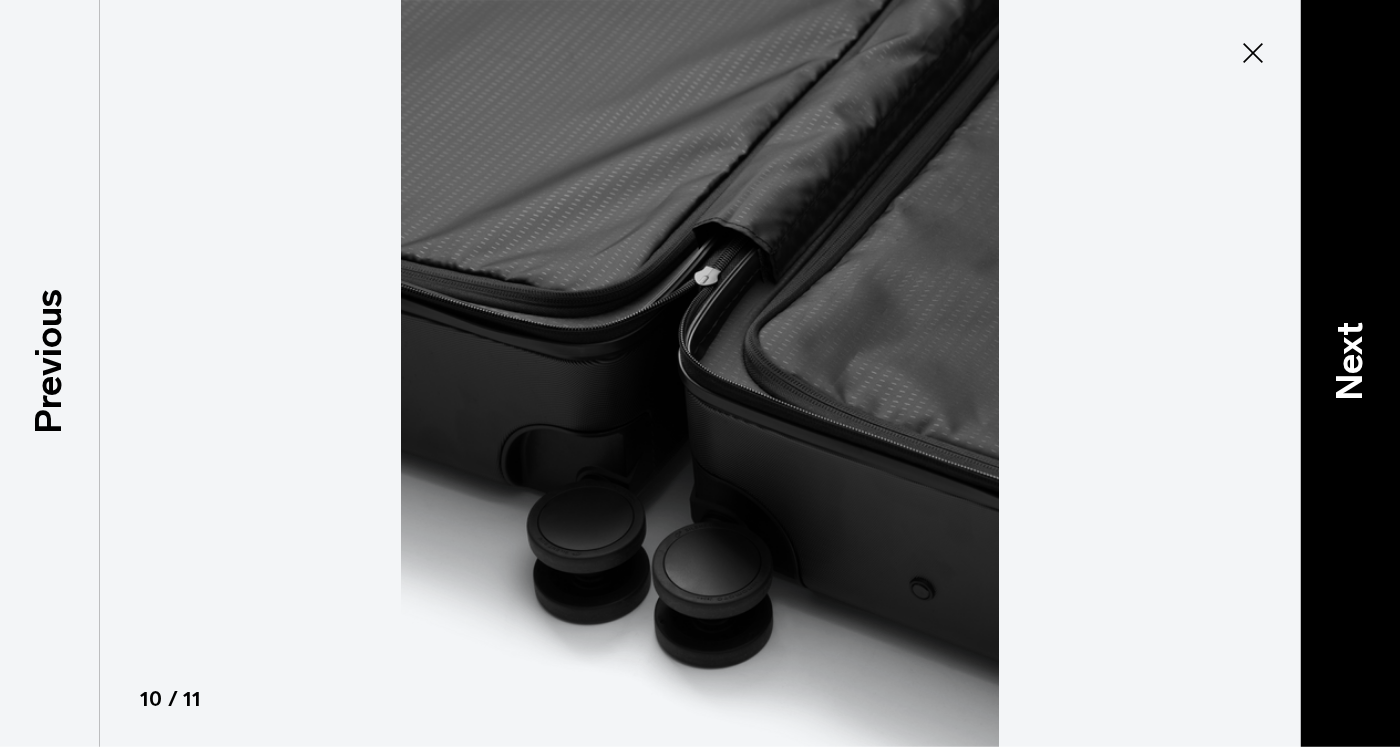 click on "Next" at bounding box center [1350, 361] 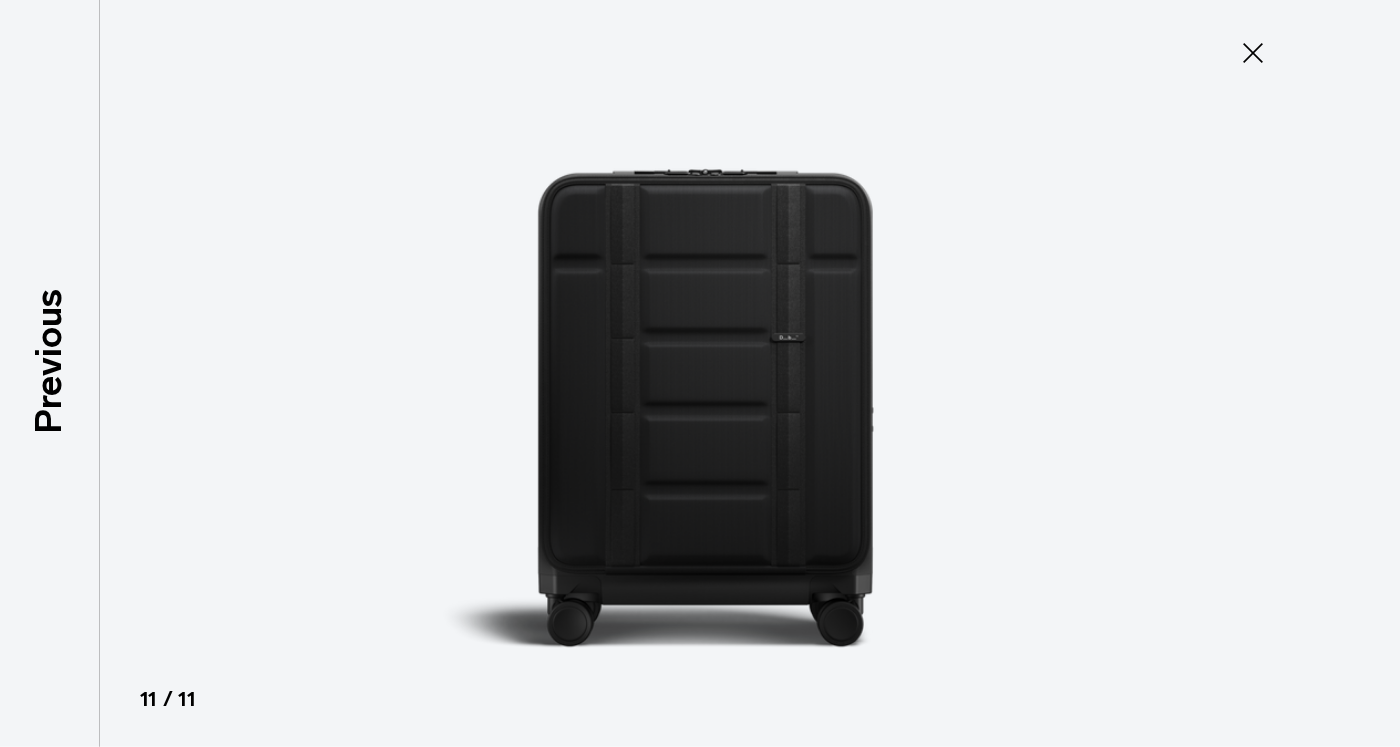 click at bounding box center (700, 373) 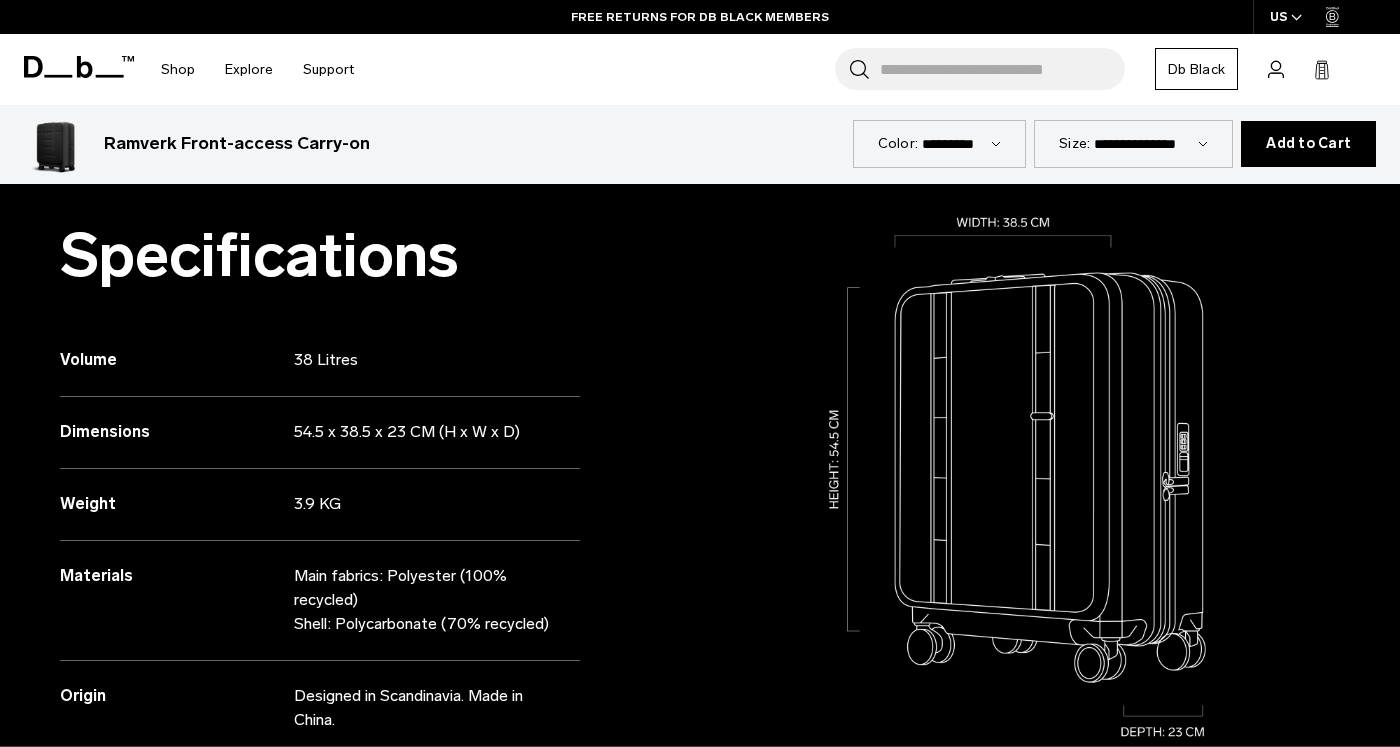scroll, scrollTop: 806, scrollLeft: 0, axis: vertical 